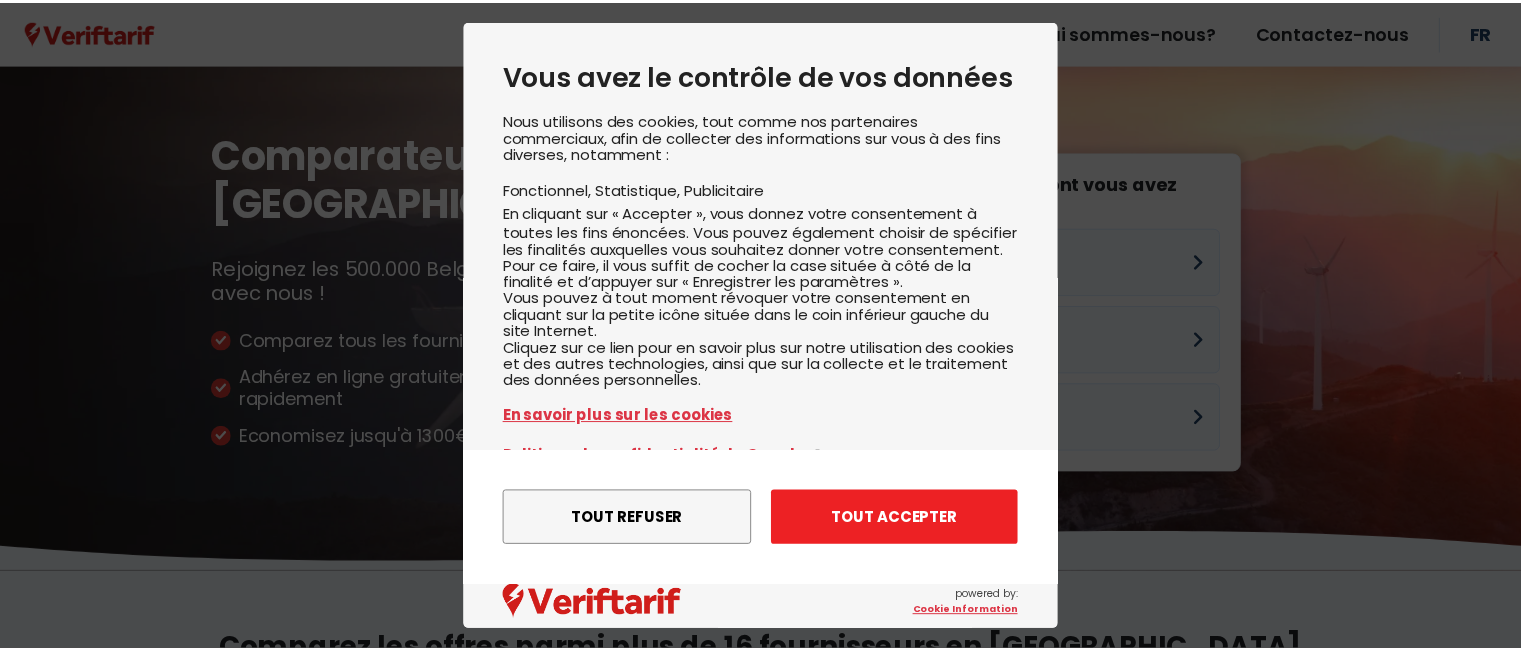 scroll, scrollTop: 0, scrollLeft: 0, axis: both 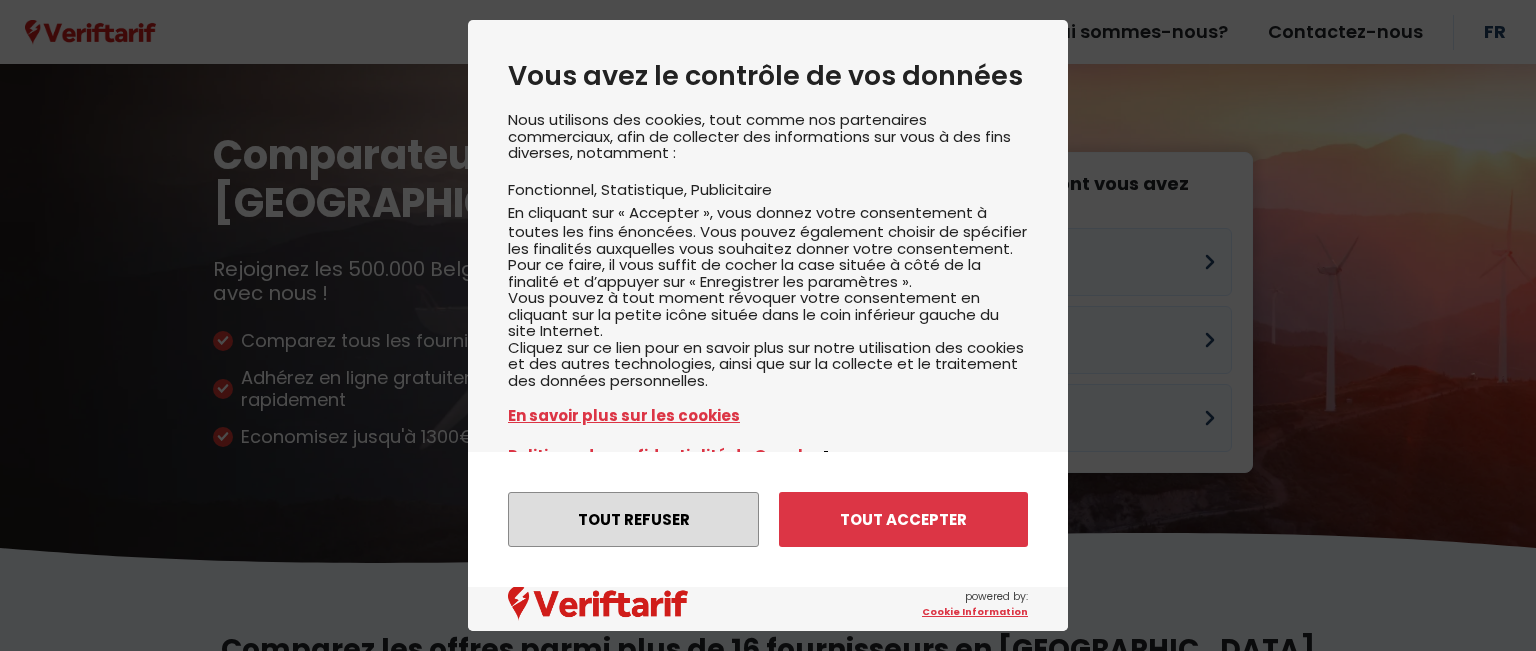 click on "Tout refuser" at bounding box center [633, 519] 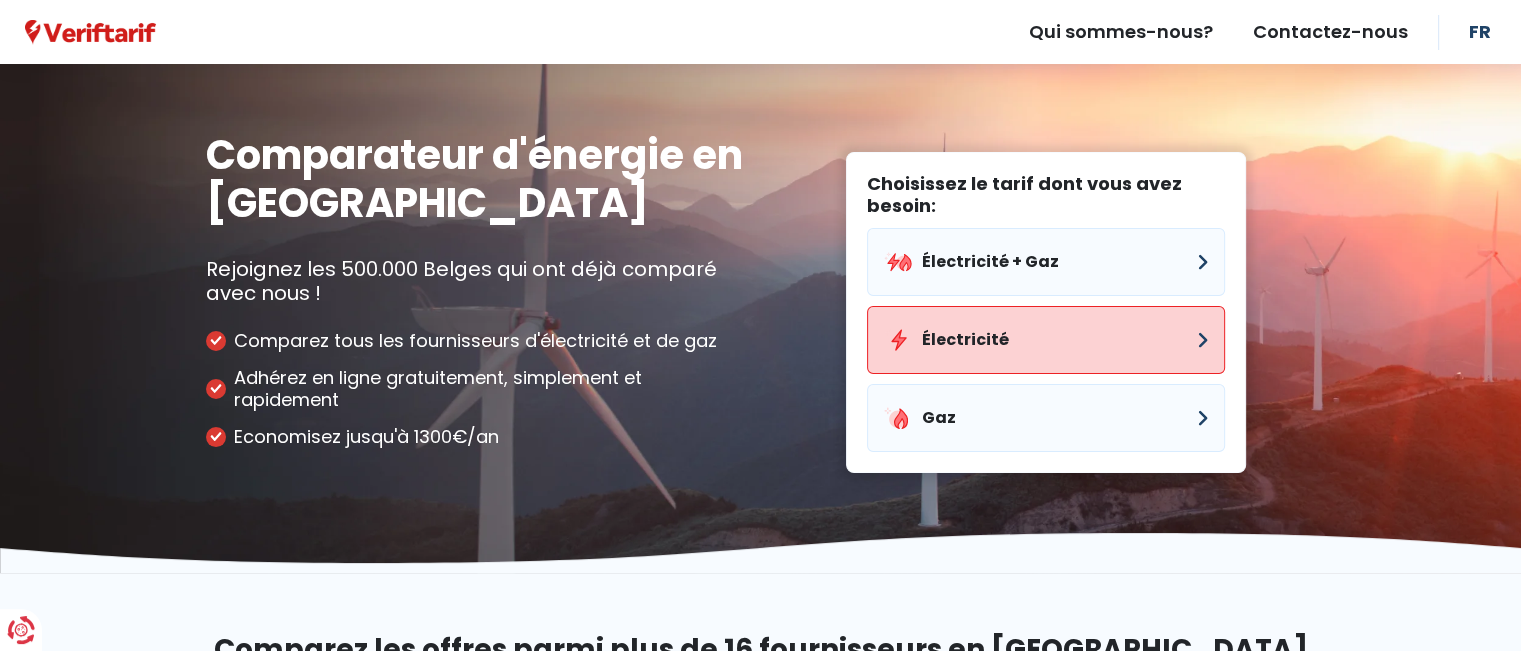click on "Électricité" at bounding box center (1046, 340) 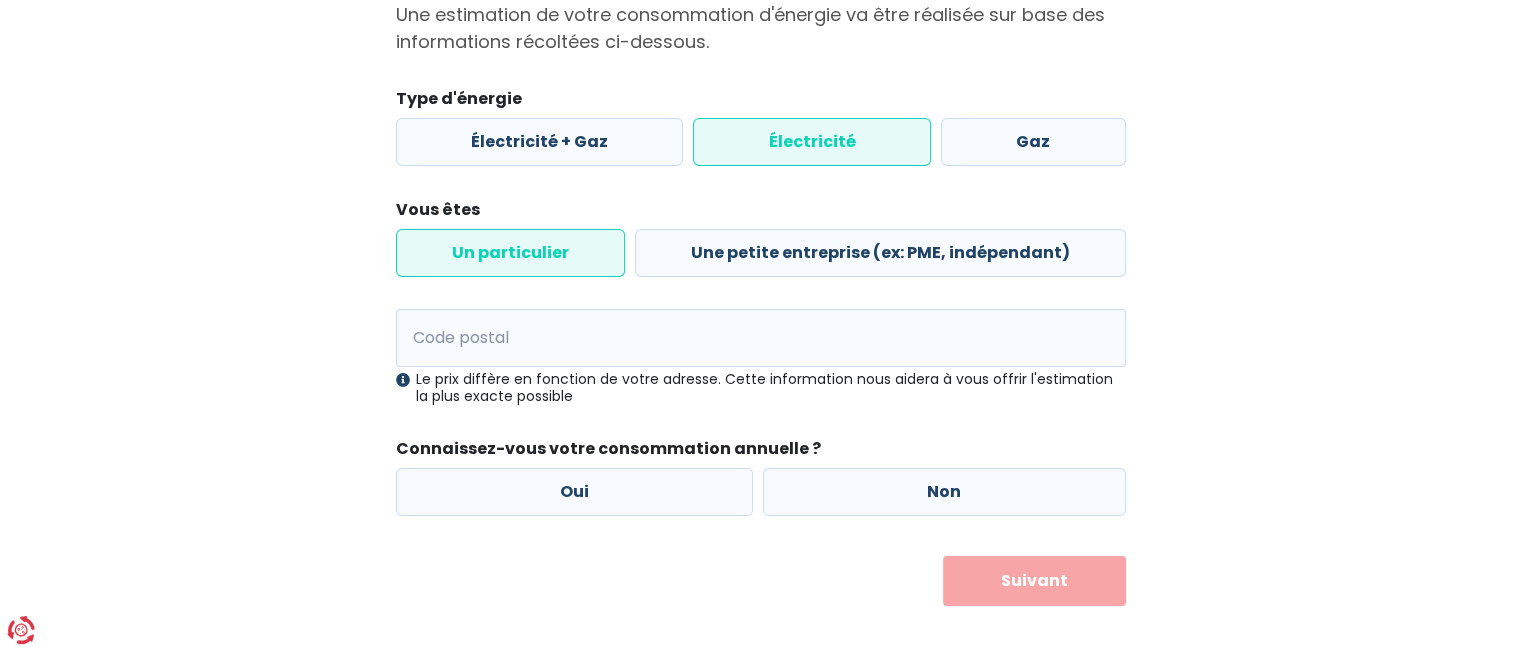 scroll, scrollTop: 231, scrollLeft: 0, axis: vertical 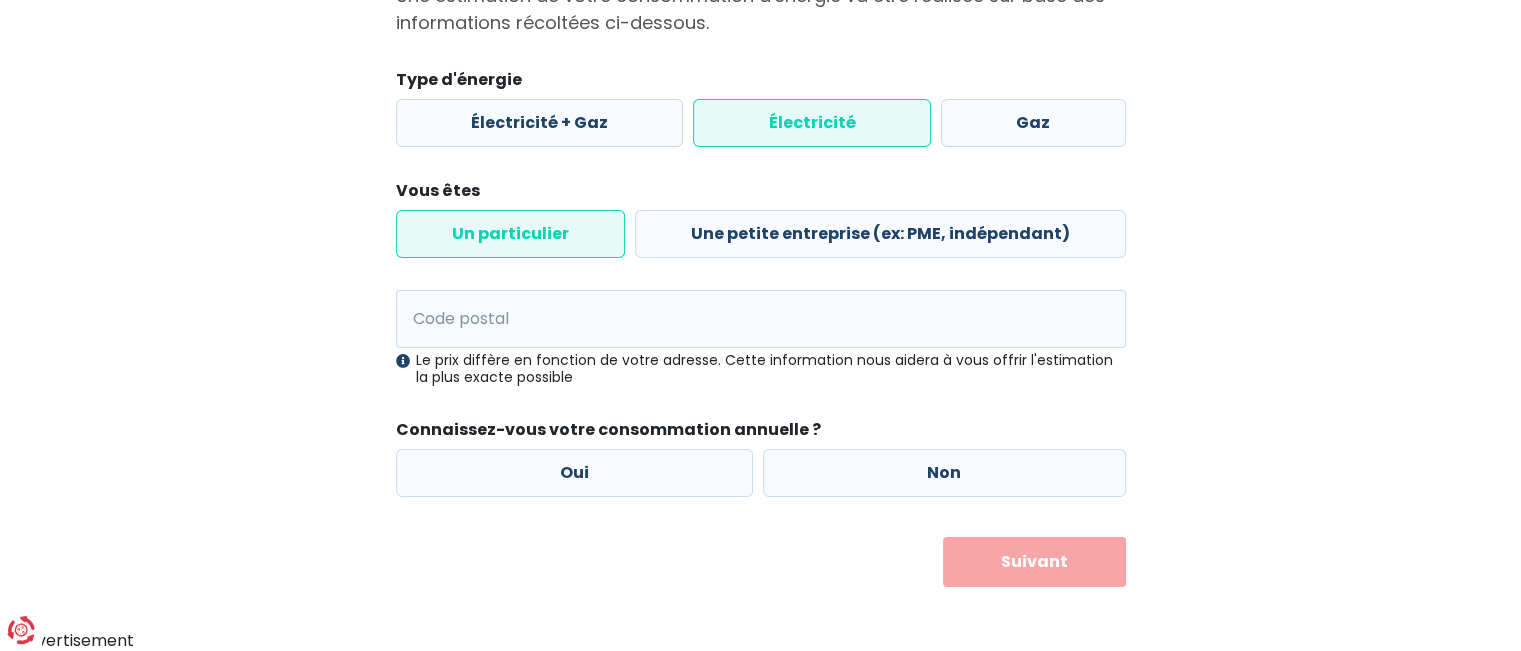 click on "Le prix diffère en fonction de votre adresse. Cette information nous aidera à vous offrir l'estimation la plus exacte possible" at bounding box center [761, 369] 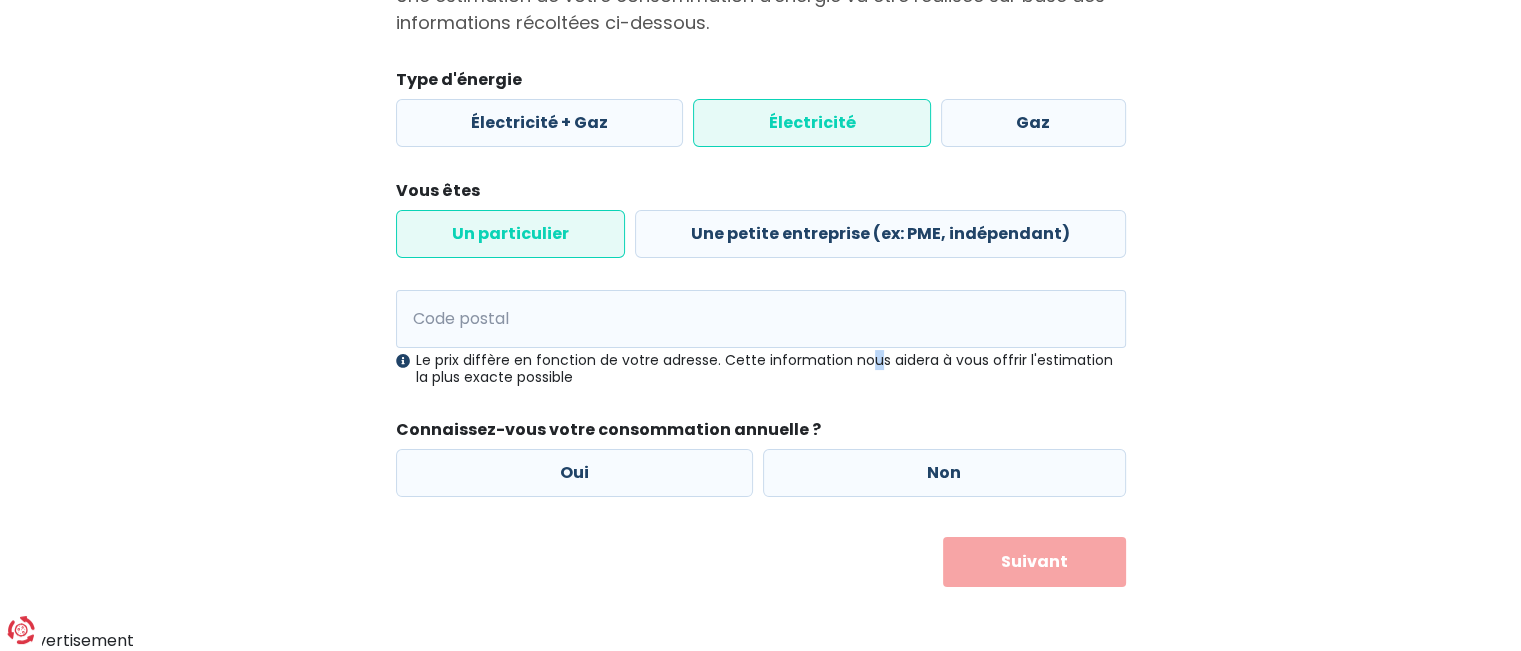click on "Code postal
Le prix diffère en fonction de votre adresse. Cette information nous aidera à vous offrir l'estimation la plus exacte possible" at bounding box center (761, 338) 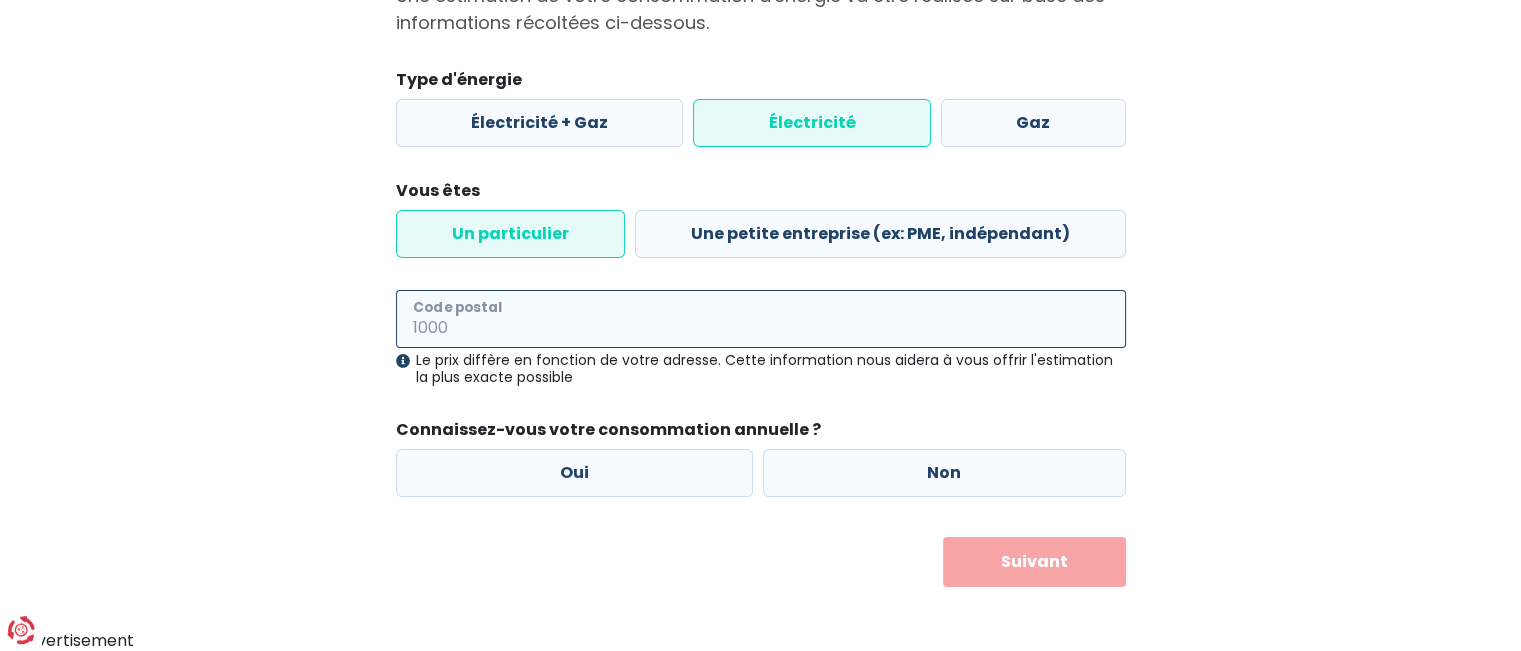 click on "Code postal" at bounding box center (761, 319) 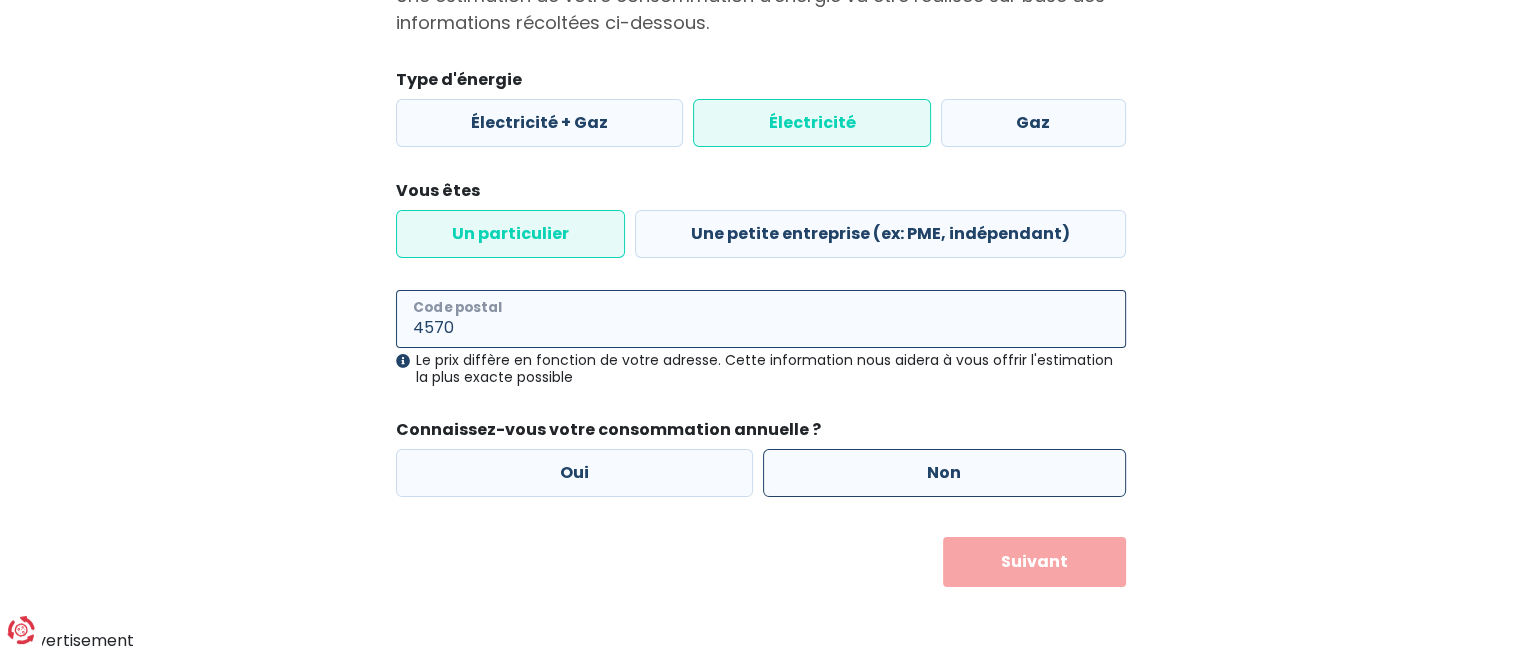type on "4570" 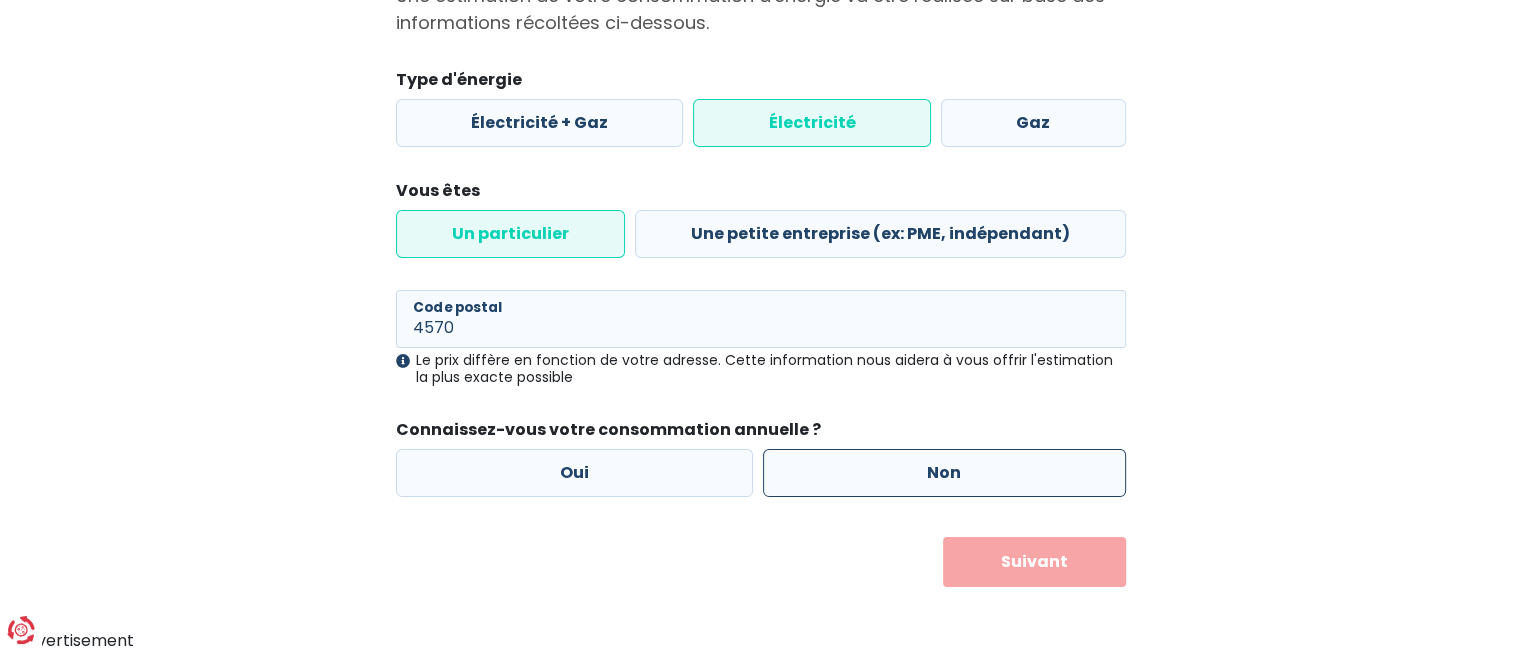 click on "Non" at bounding box center [944, 473] 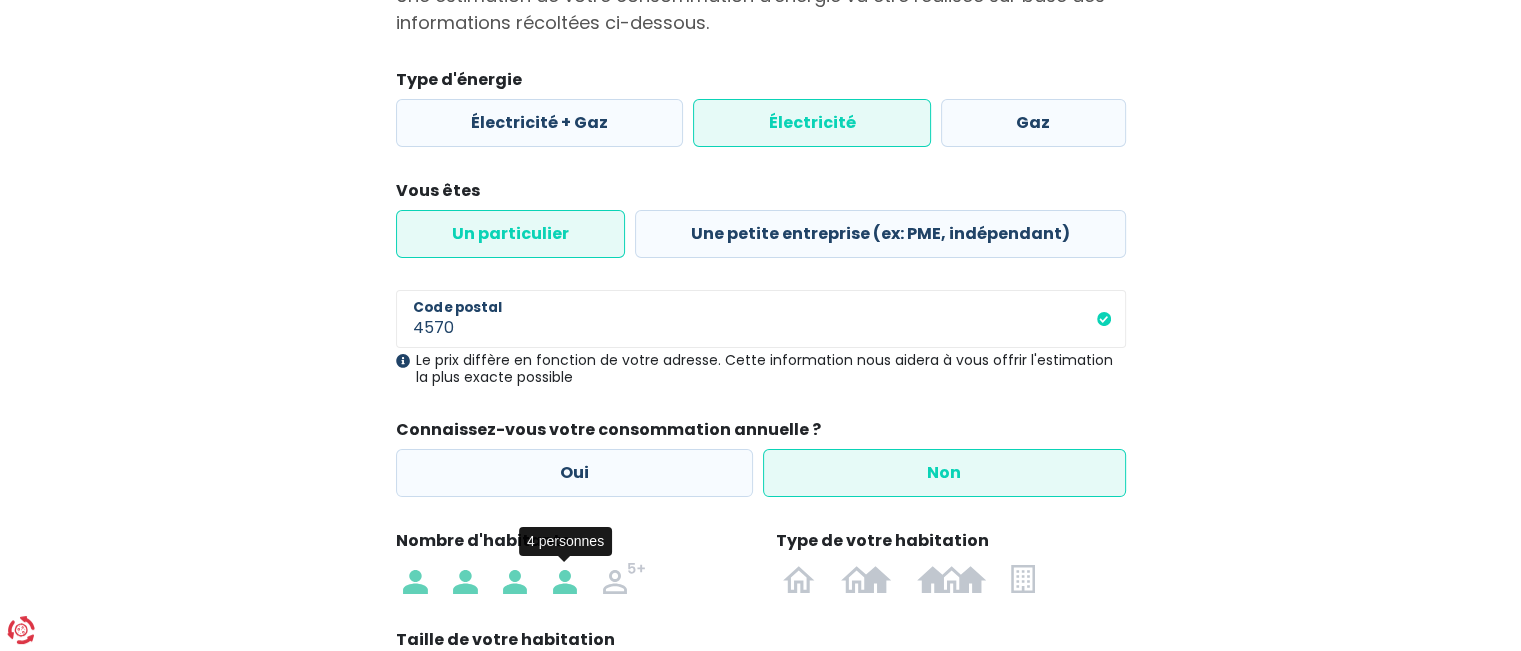 click at bounding box center (565, 578) 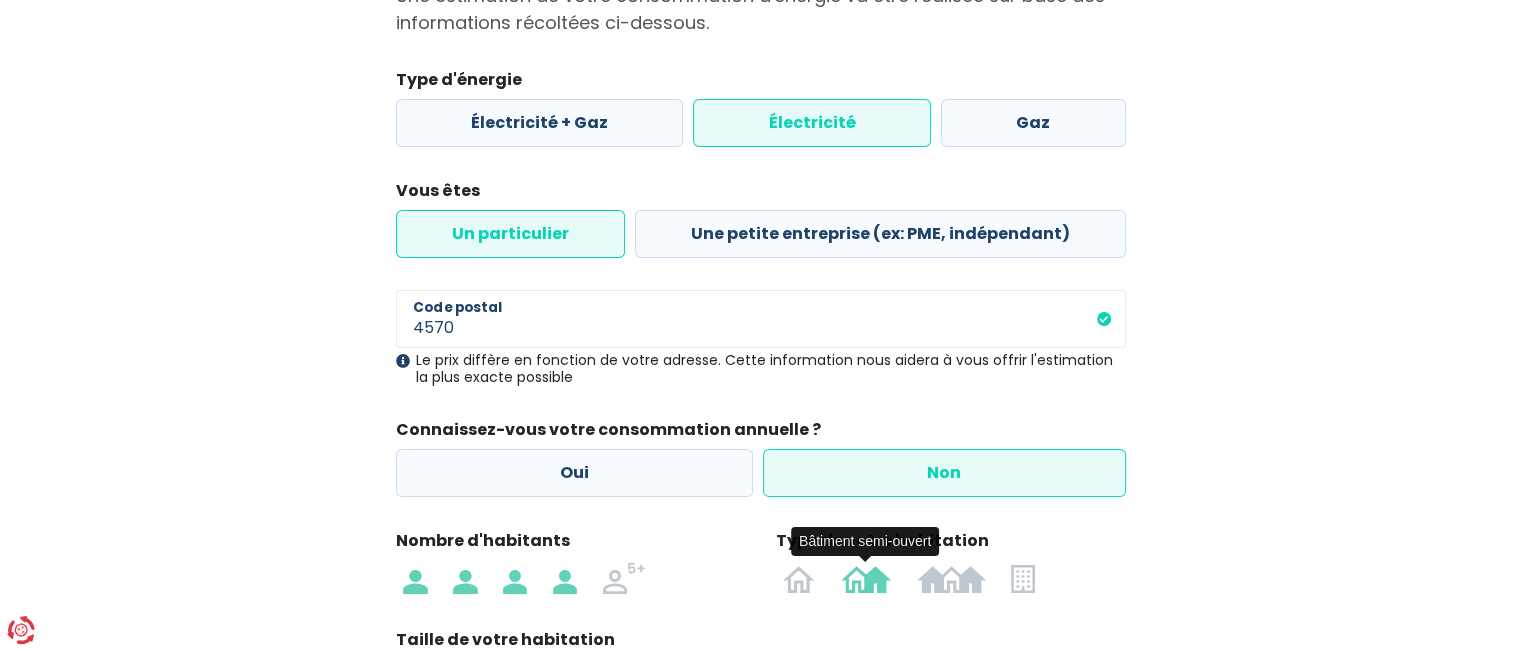 click at bounding box center (866, 578) 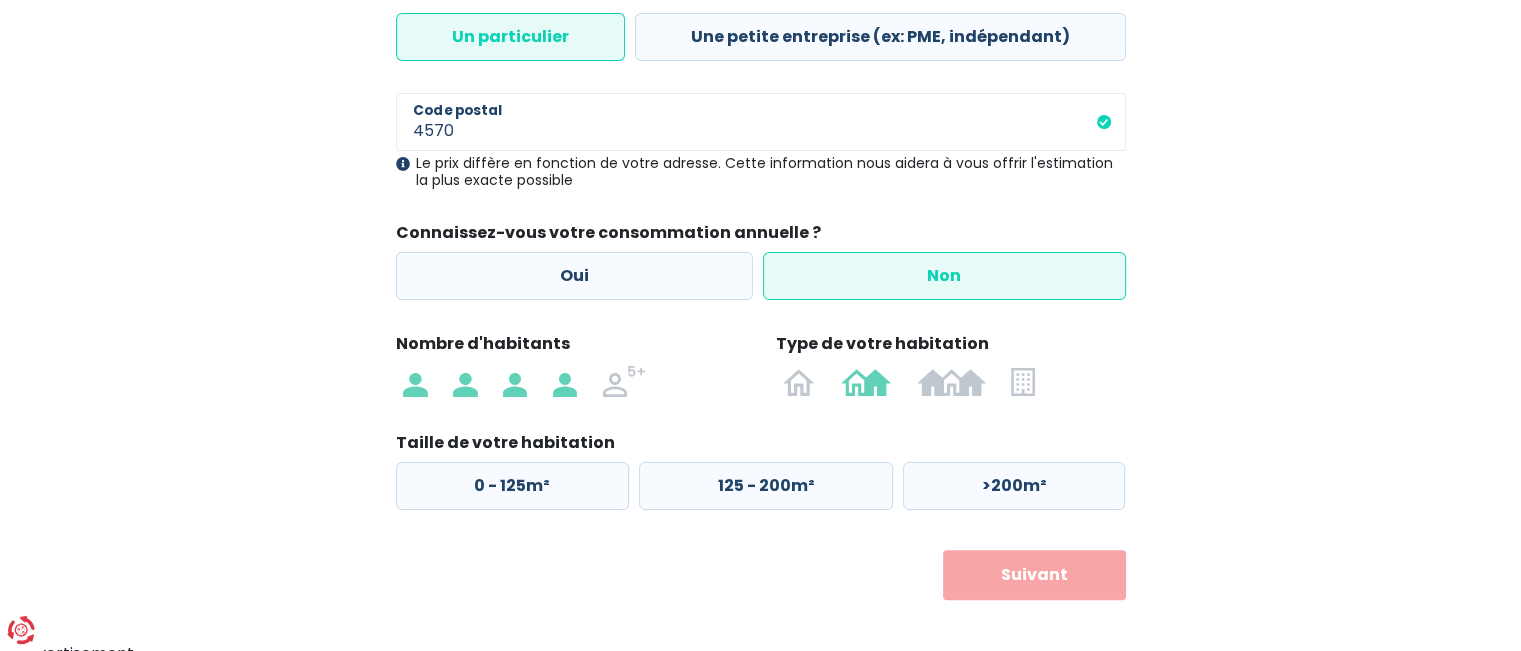 scroll, scrollTop: 441, scrollLeft: 0, axis: vertical 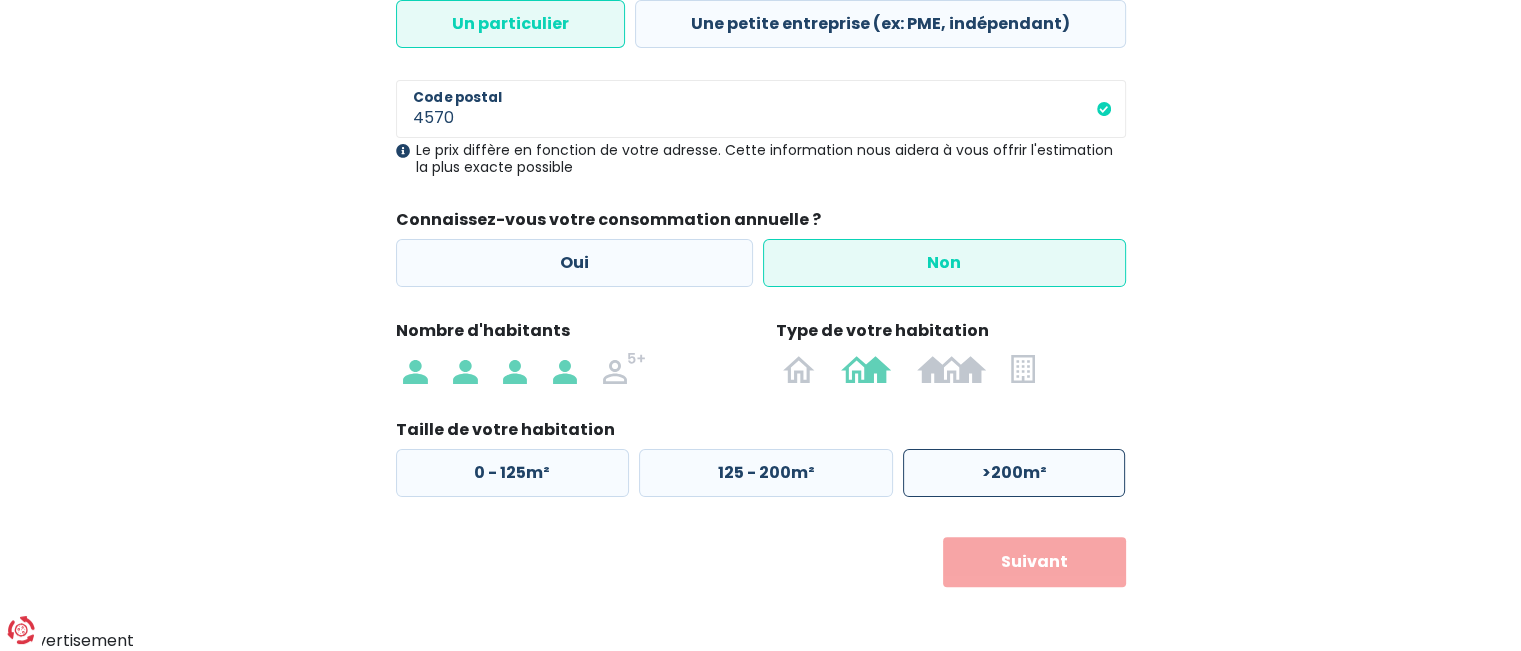 click on ">200m²" at bounding box center [1014, 473] 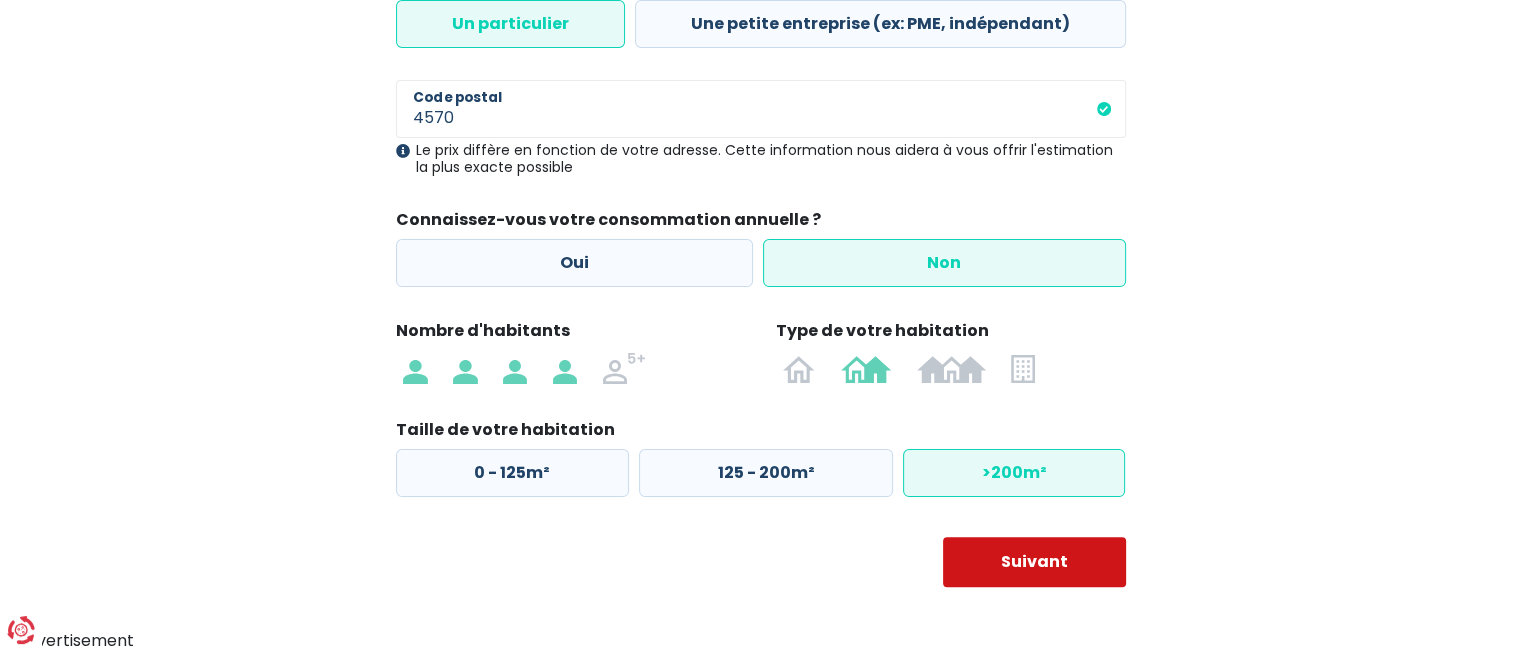 click on "Suivant" at bounding box center [1034, 562] 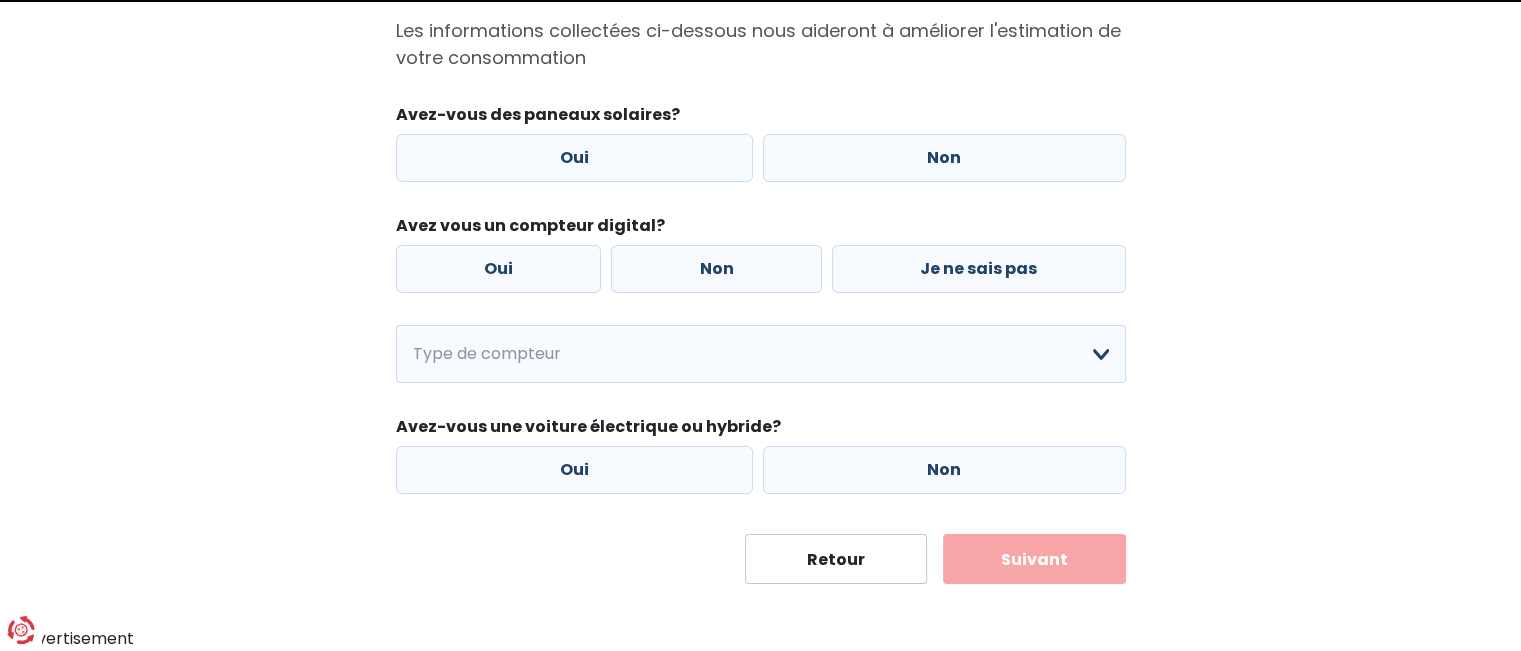 scroll, scrollTop: 0, scrollLeft: 0, axis: both 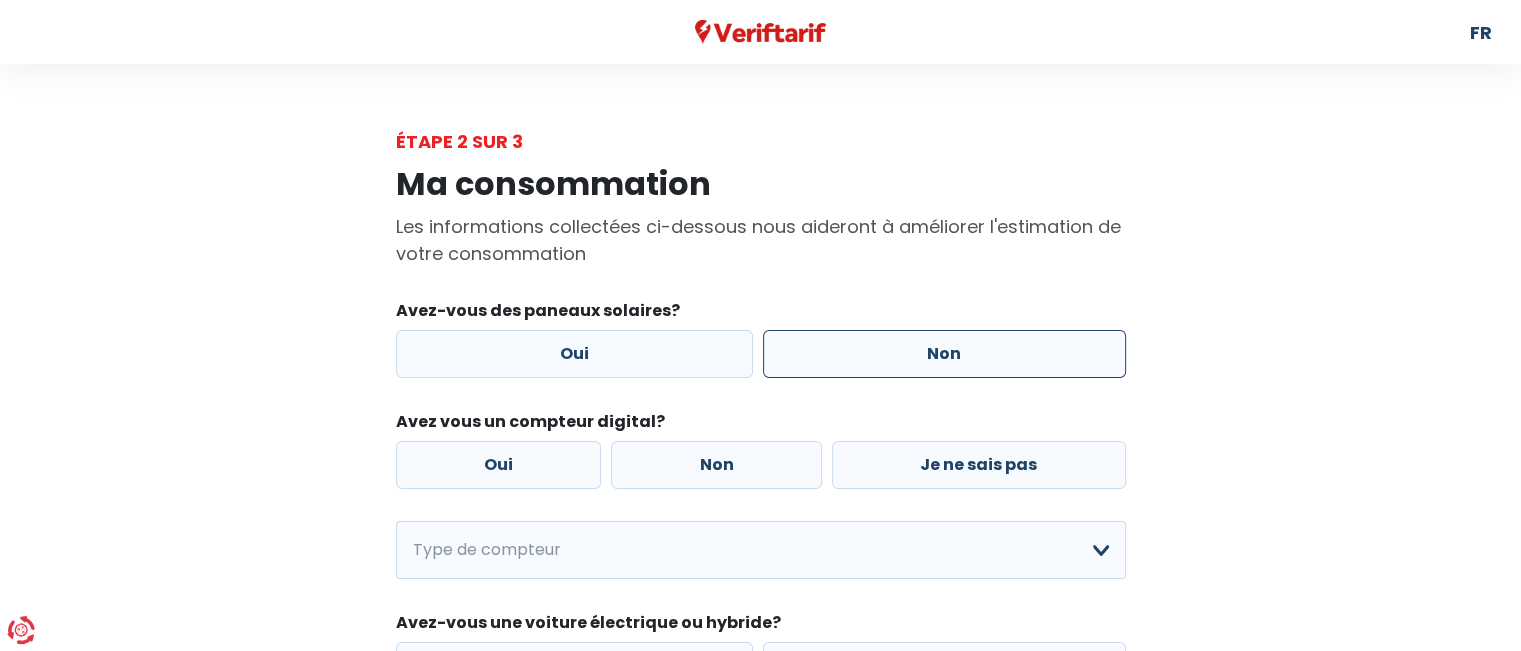 click on "Non" at bounding box center (944, 354) 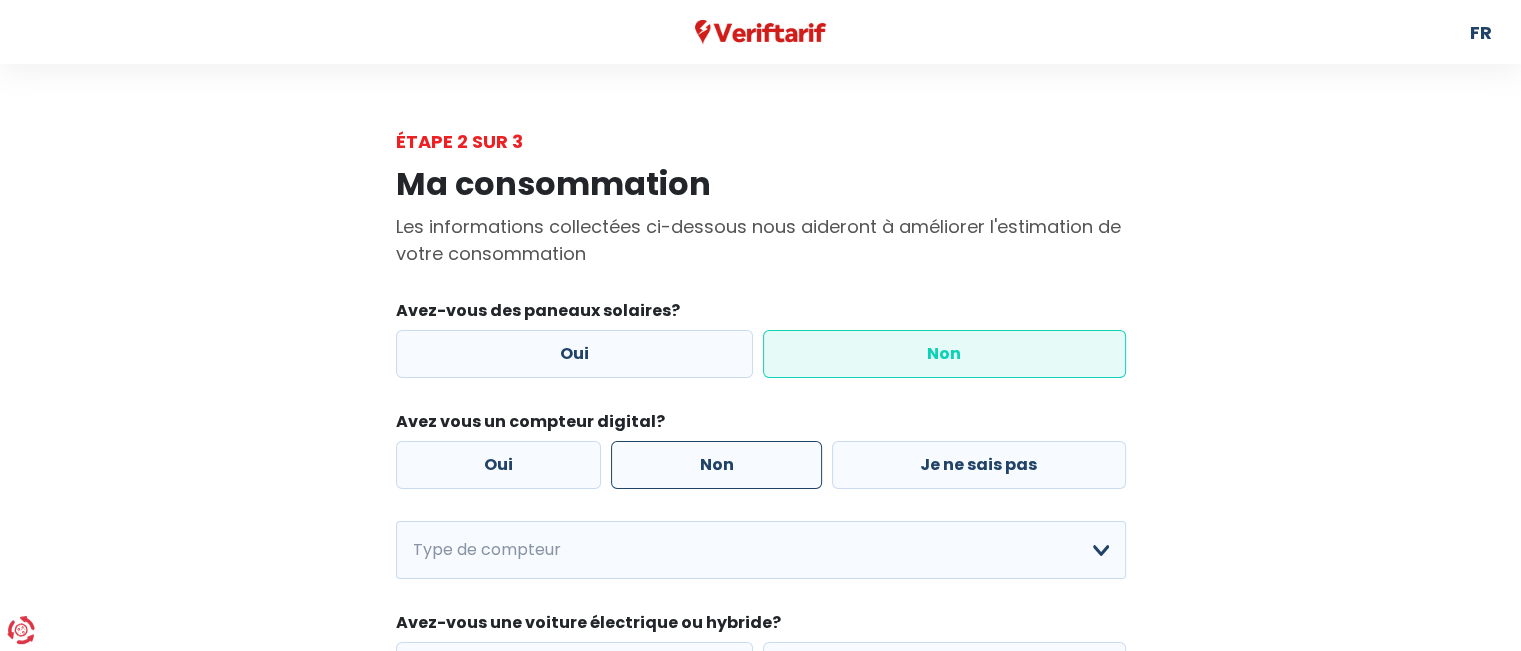 click on "Non" at bounding box center (716, 465) 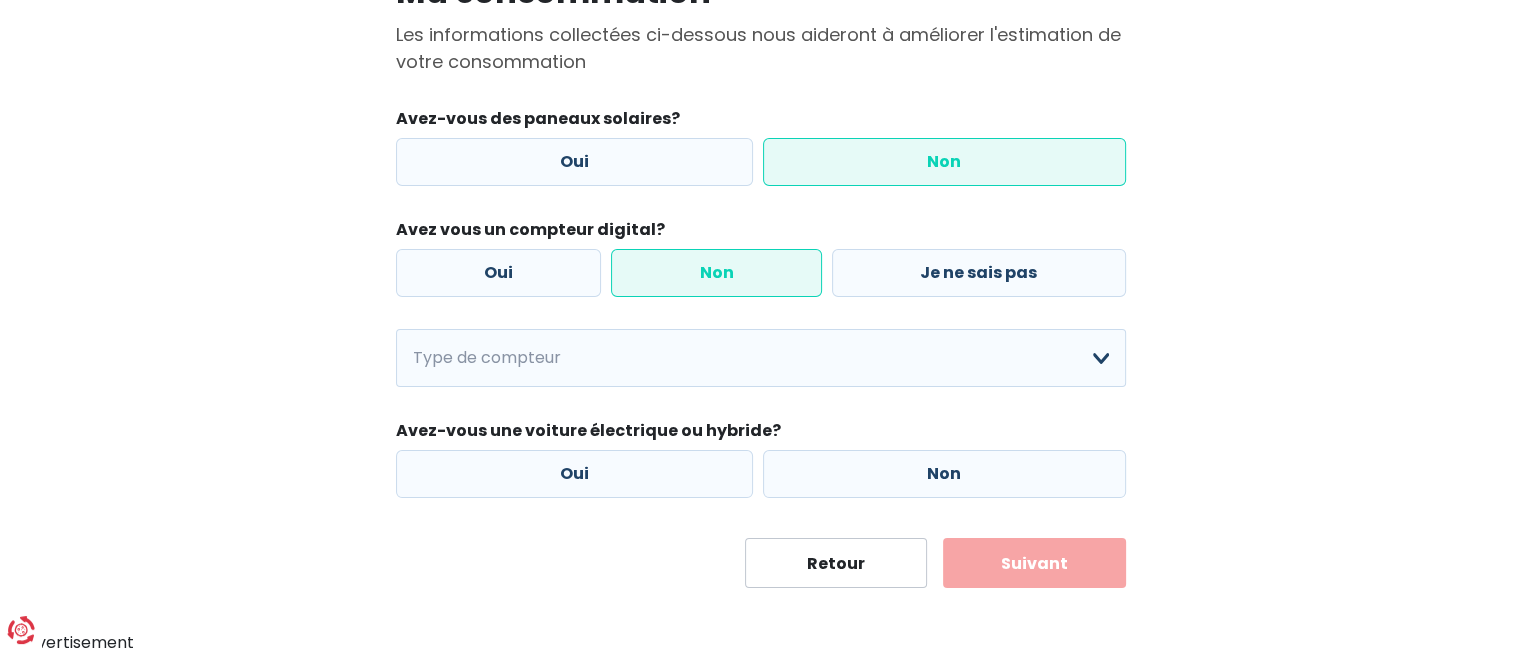 scroll, scrollTop: 193, scrollLeft: 0, axis: vertical 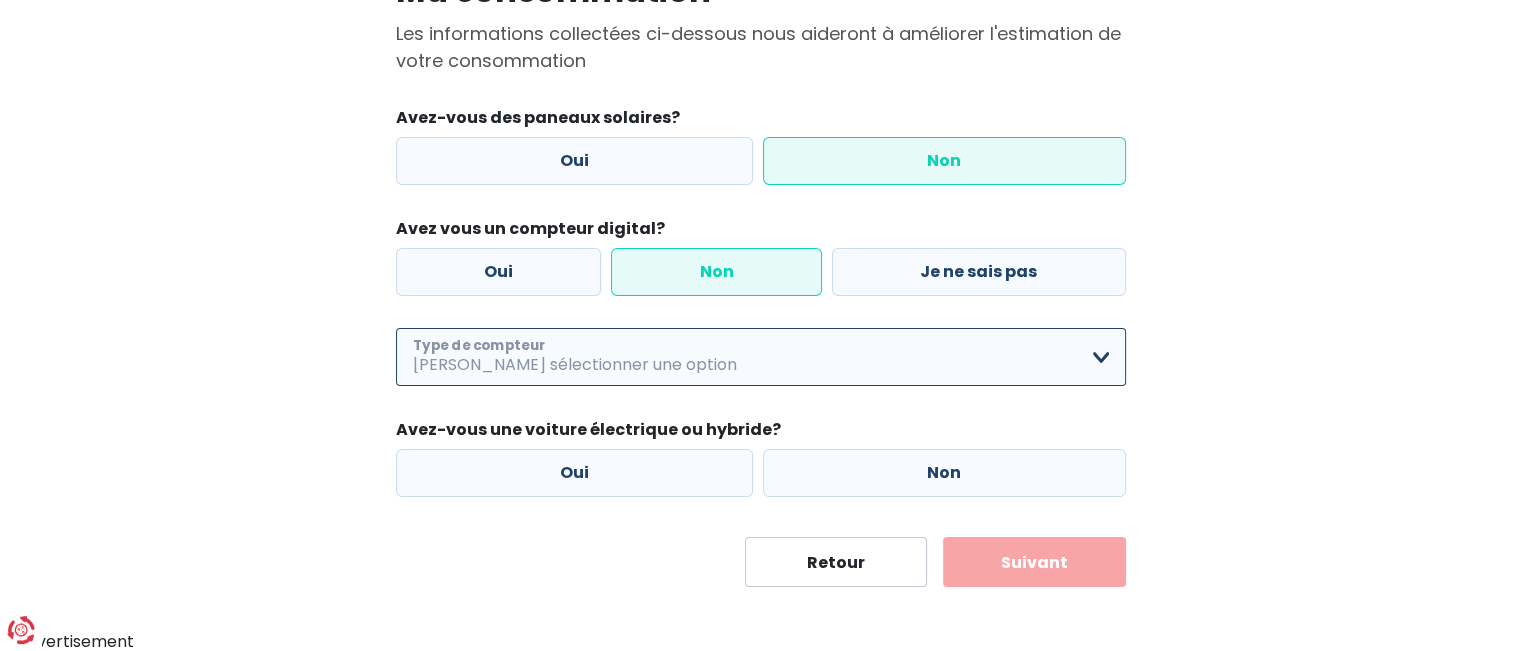 click on "Mono-horaire Bi-horaire Mono-horaire + exclusif nuit Bi-horaire + exclusif nuit Je ne sais pas
[PERSON_NAME] sélectionner une option" at bounding box center (761, 357) 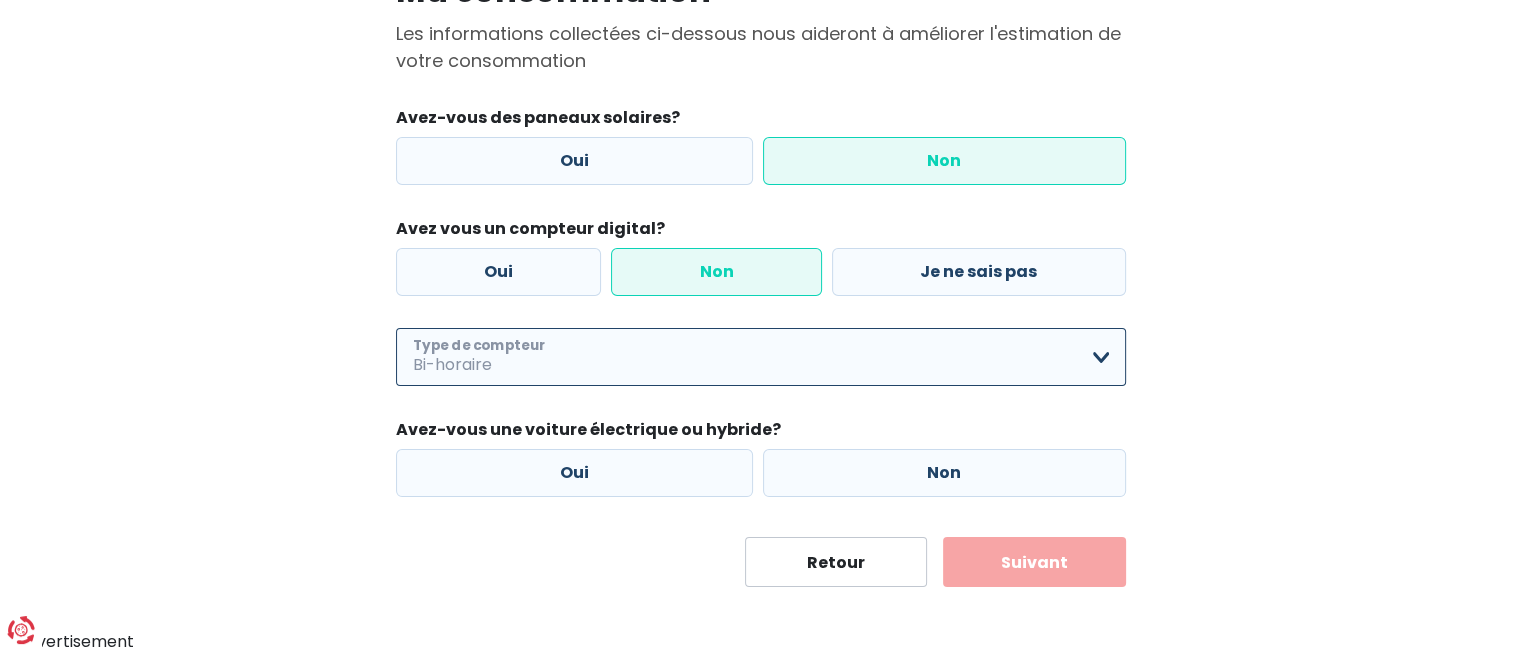 click on "Mono-horaire Bi-horaire Mono-horaire + exclusif nuit Bi-horaire + exclusif nuit Je ne sais pas
[PERSON_NAME] sélectionner une option" at bounding box center (761, 357) 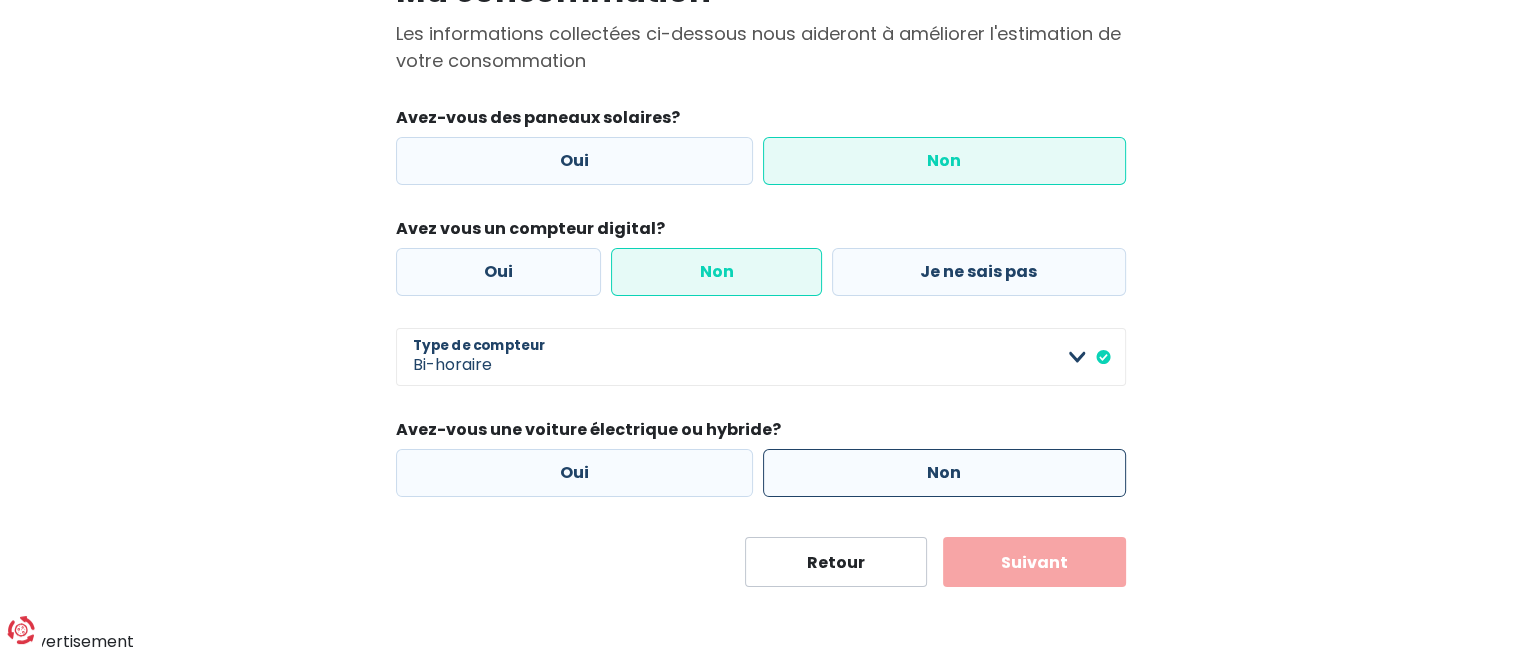 click on "Non" at bounding box center [944, 473] 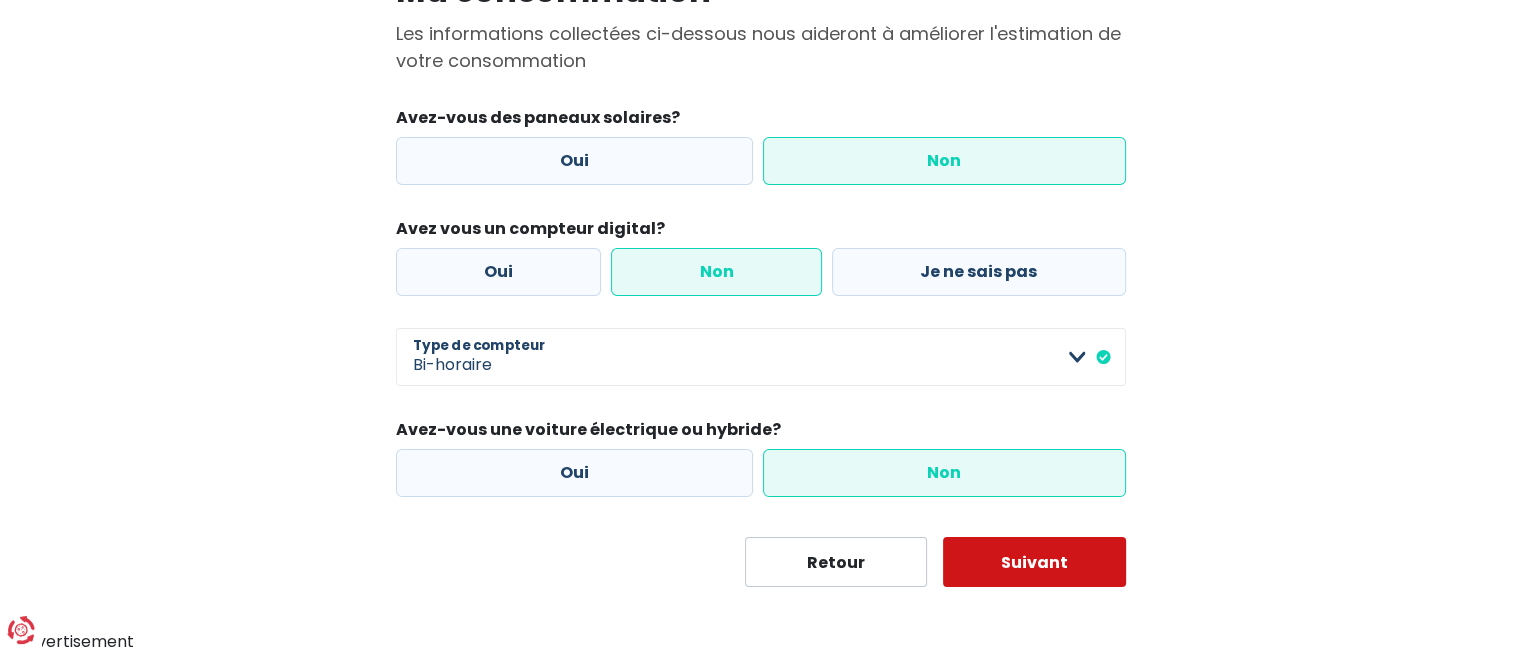 click on "Suivant" at bounding box center [1034, 562] 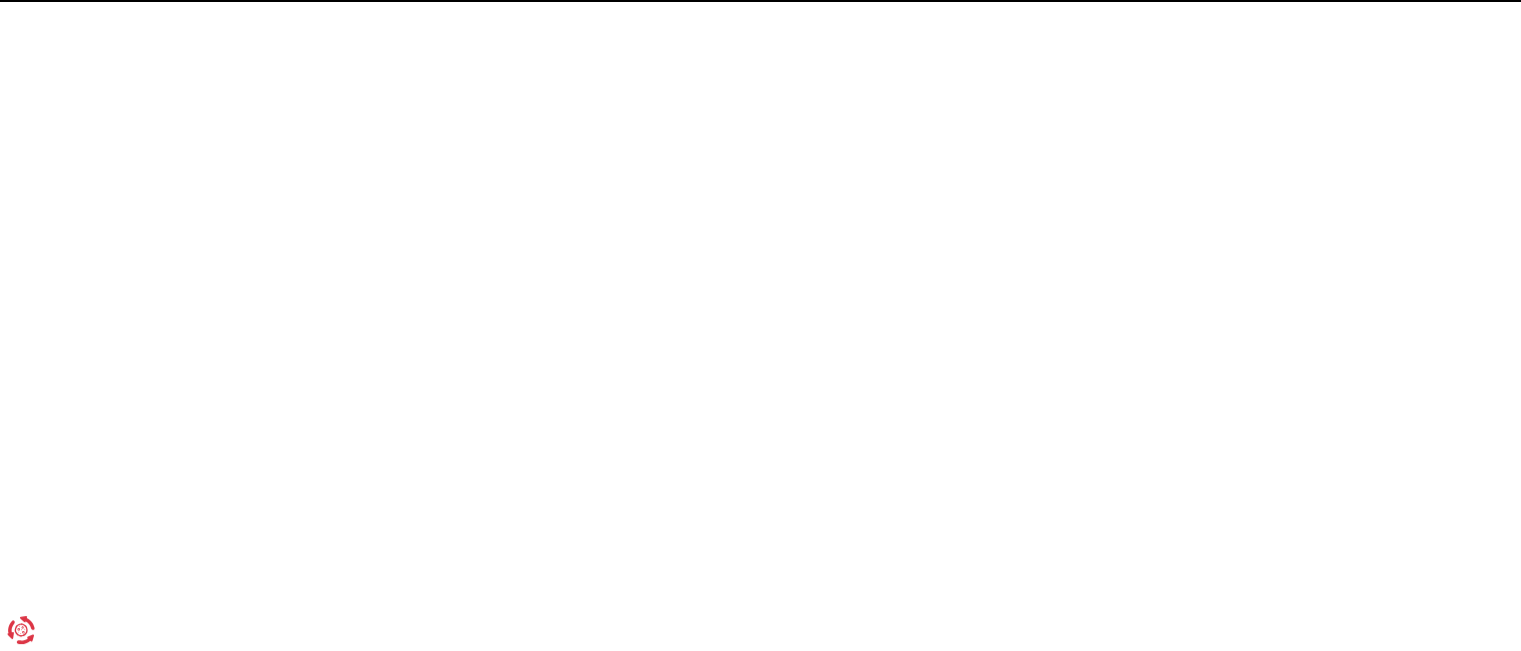 scroll, scrollTop: 0, scrollLeft: 0, axis: both 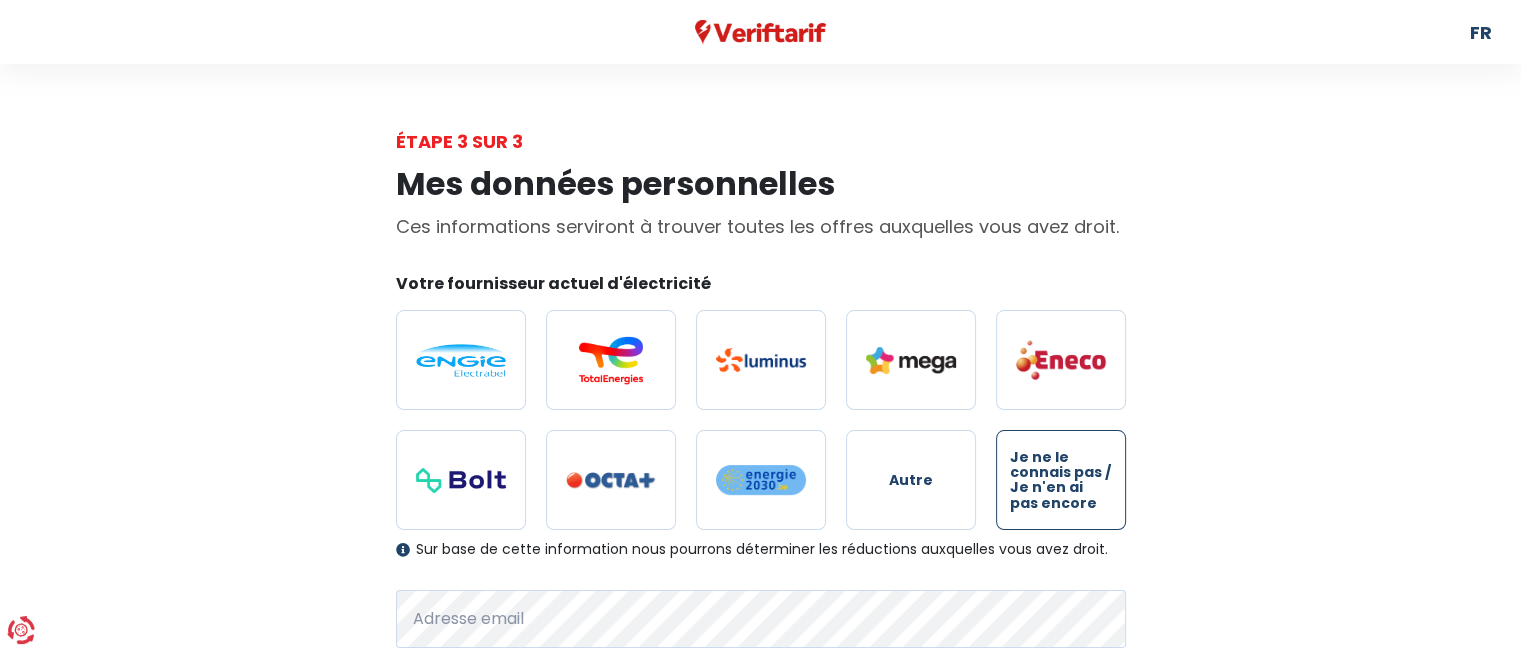 click on "Je ne le connais pas / Je n'en ai pas encore" at bounding box center [1061, 481] 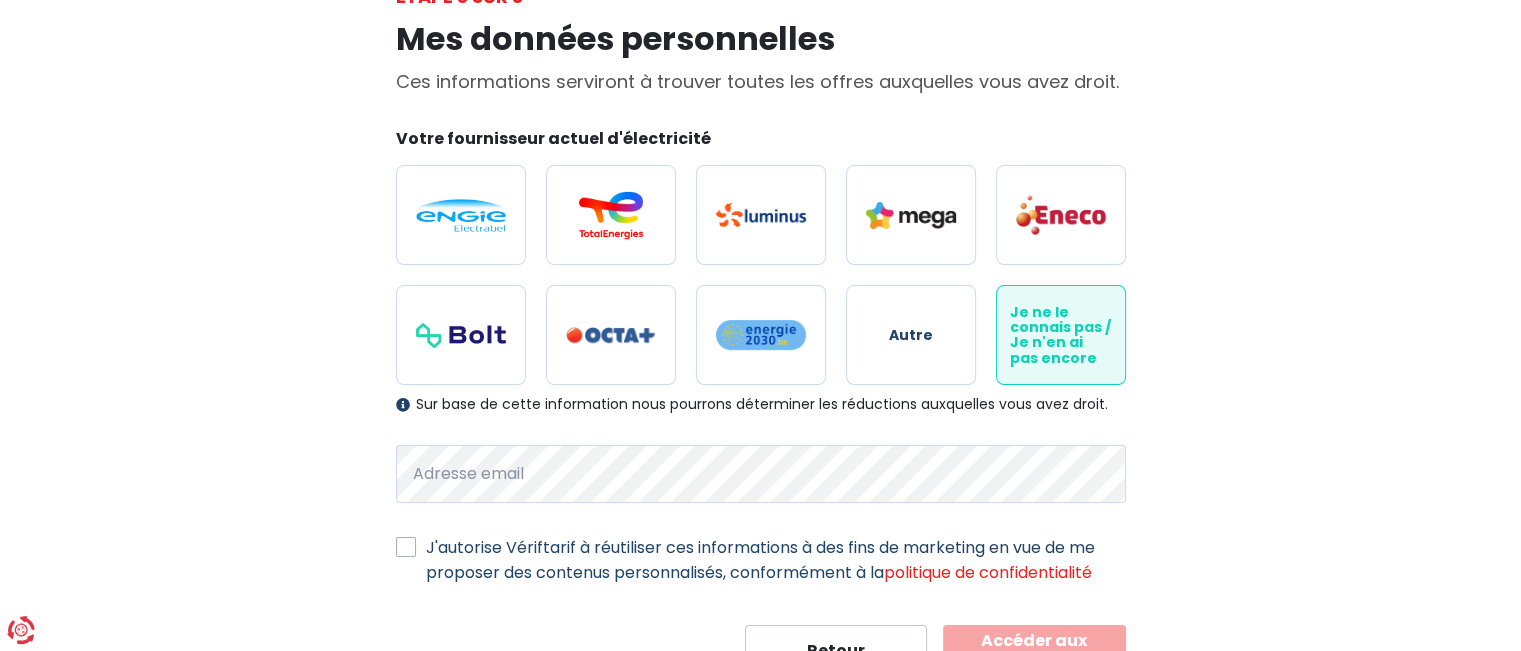 scroll, scrollTop: 231, scrollLeft: 0, axis: vertical 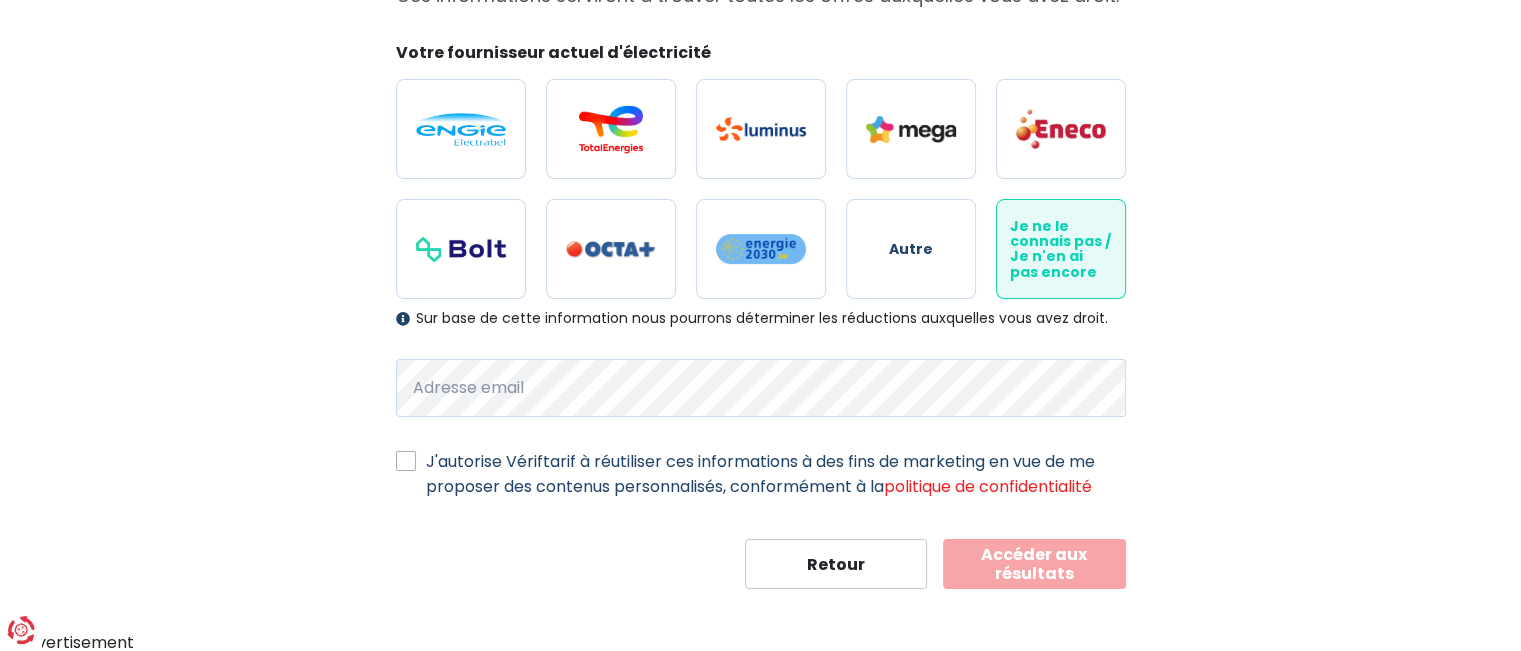 click on "J'autorise Vériftarif à réutiliser ces informations à des fins de marketing en vue de me proposer des contenus personnalisés, conformément à la
politique de confidentialité" at bounding box center [776, 474] 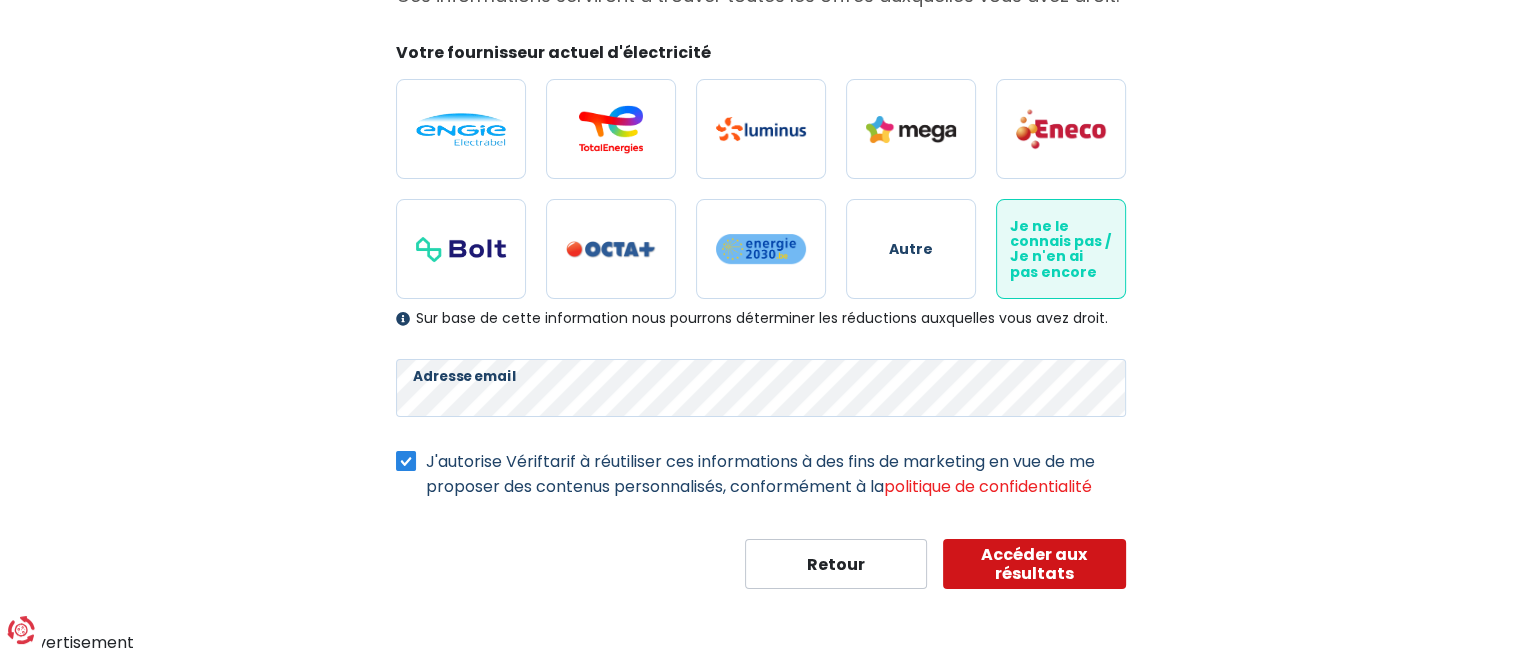 click on "Accéder aux résultats" at bounding box center [1034, 564] 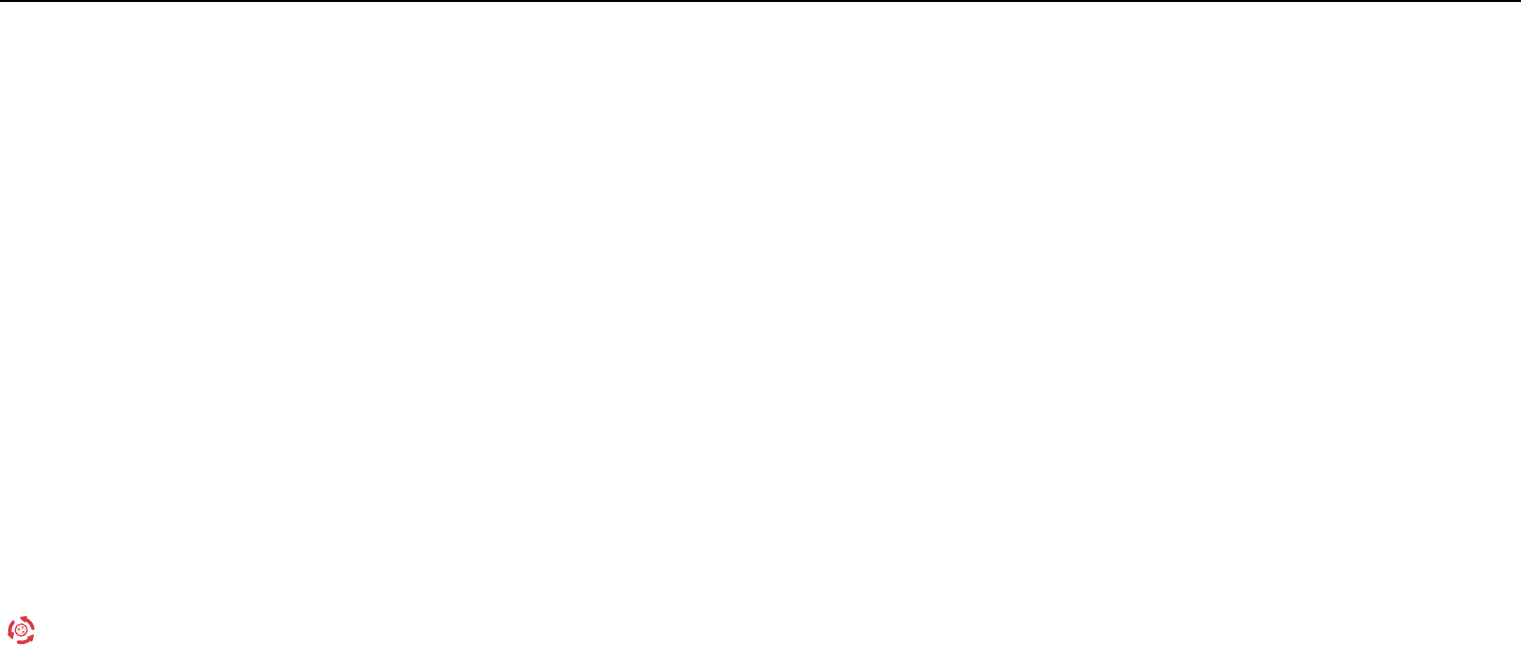 scroll, scrollTop: 0, scrollLeft: 0, axis: both 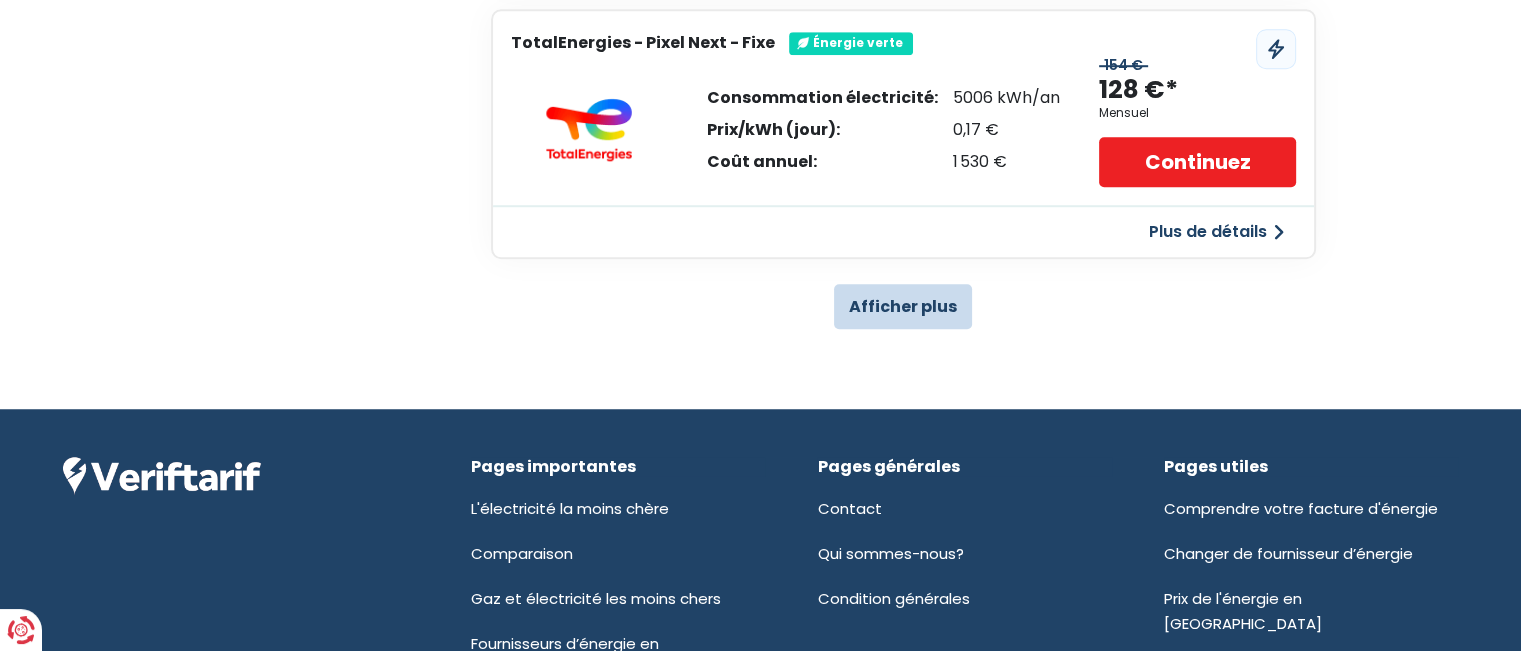 click on "Afficher plus" at bounding box center (903, 306) 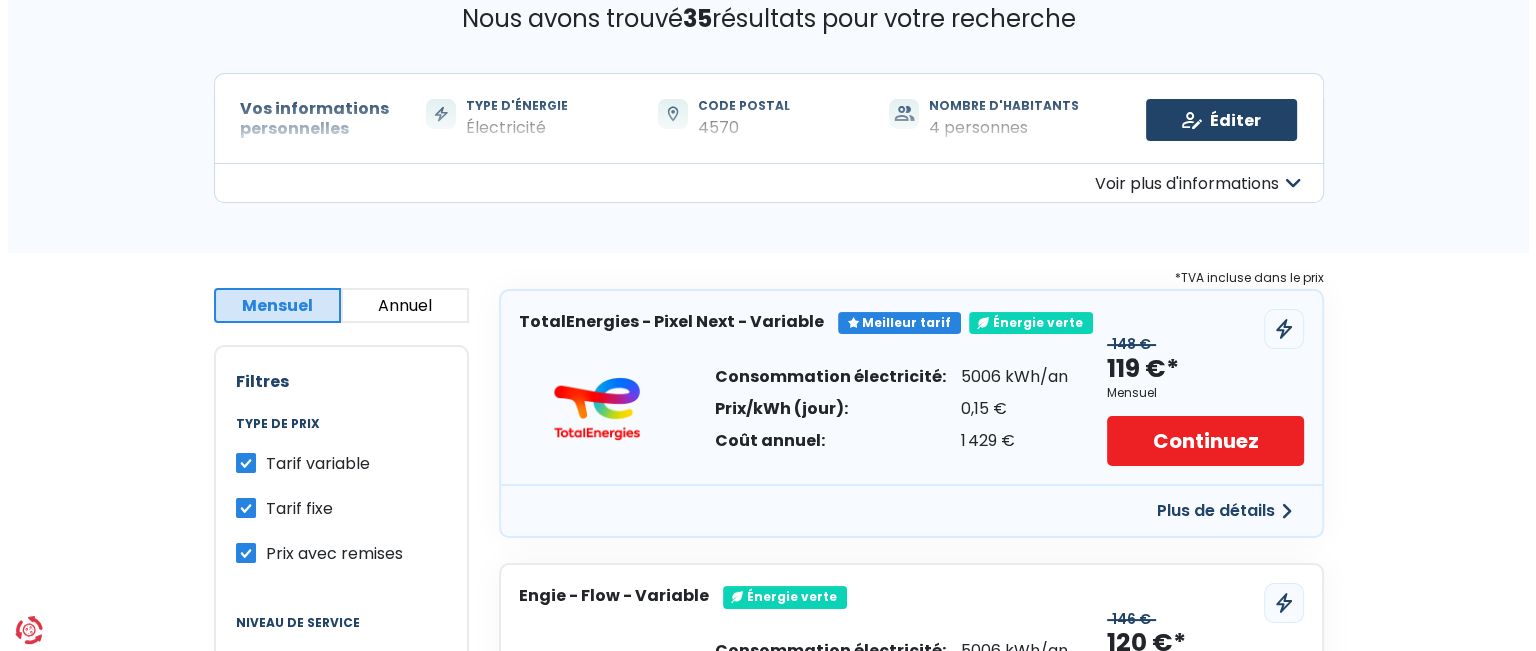 scroll, scrollTop: 129, scrollLeft: 0, axis: vertical 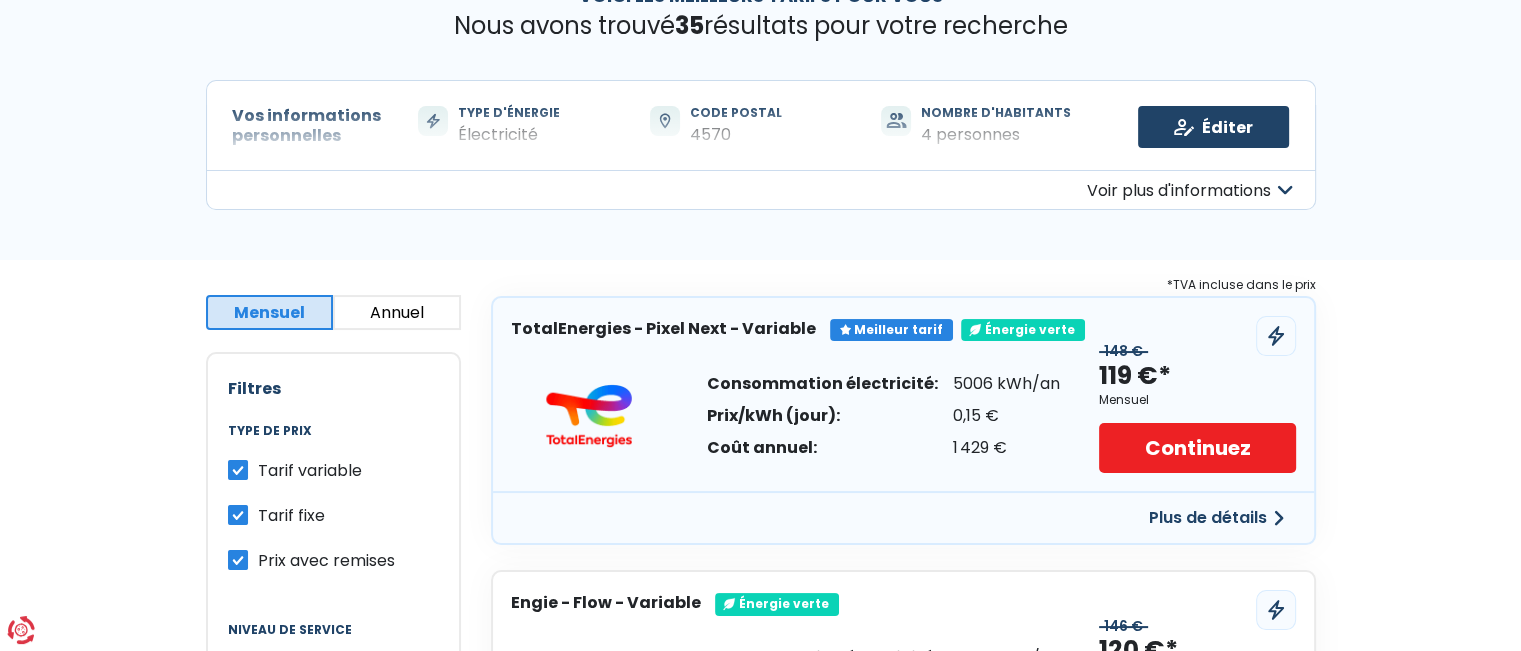 click on "Plus de détails" at bounding box center (1216, 518) 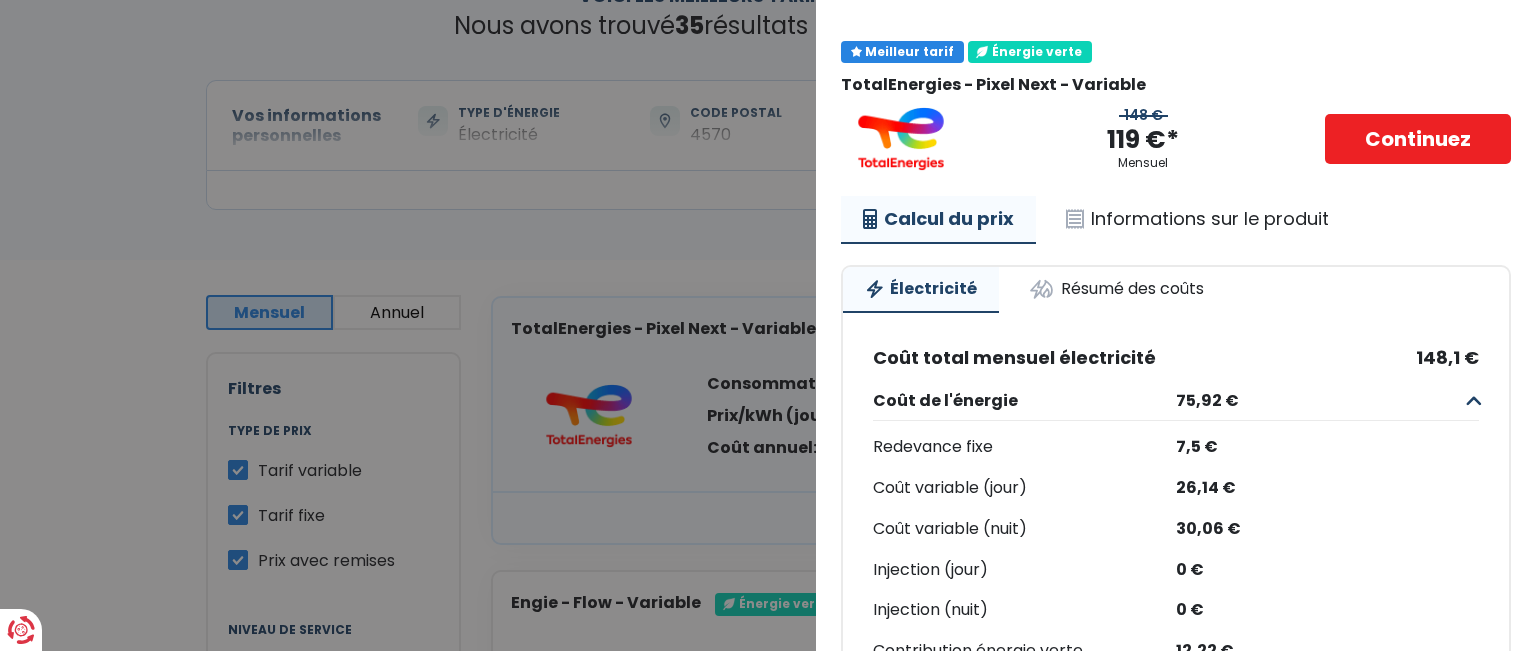 scroll, scrollTop: 49, scrollLeft: 0, axis: vertical 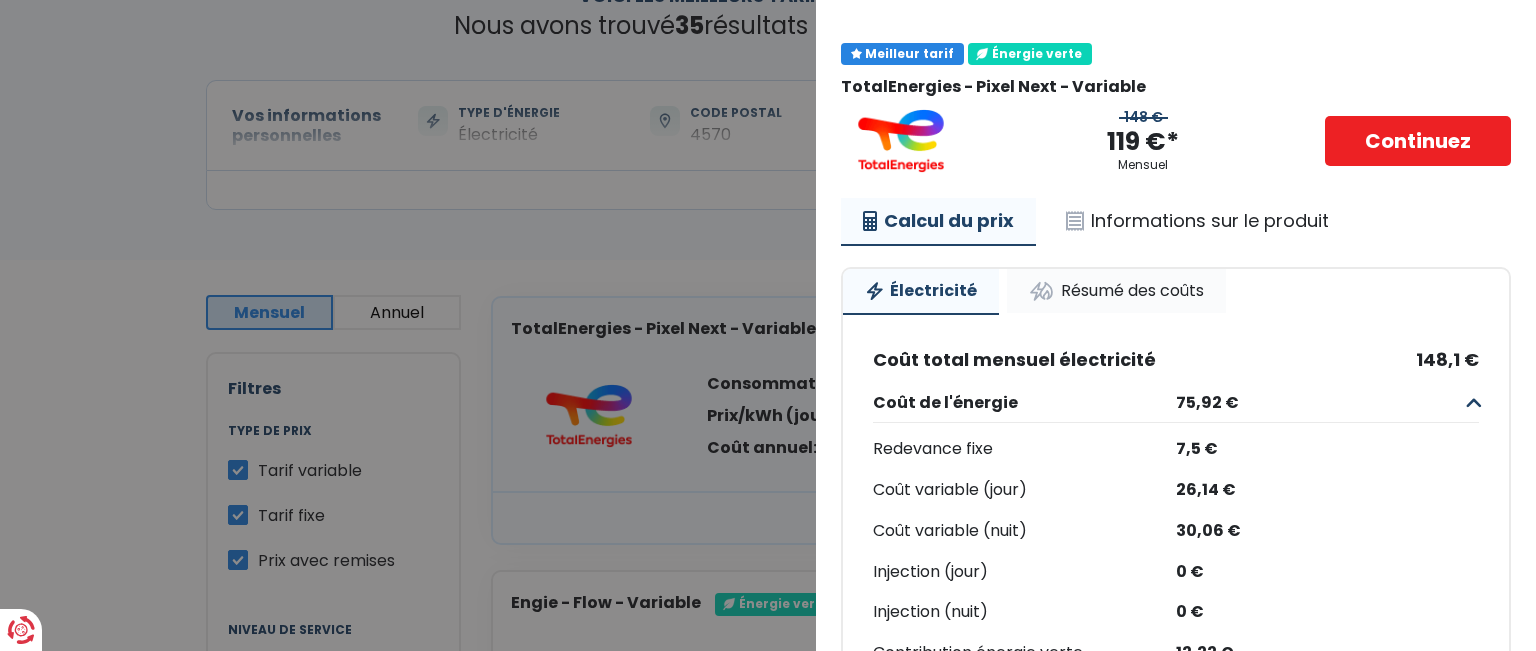 click on "Résumé des coûts" at bounding box center (1116, 291) 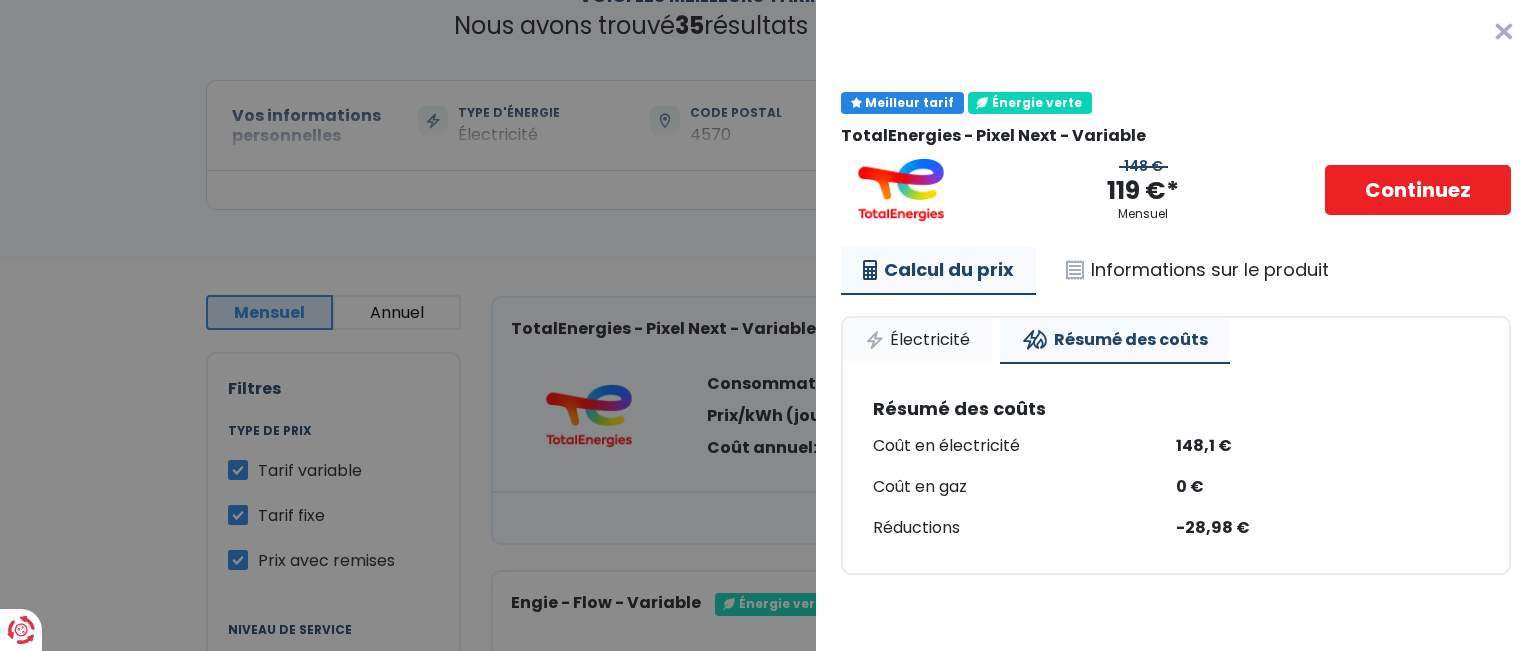 click on "Électricité" at bounding box center [917, 340] 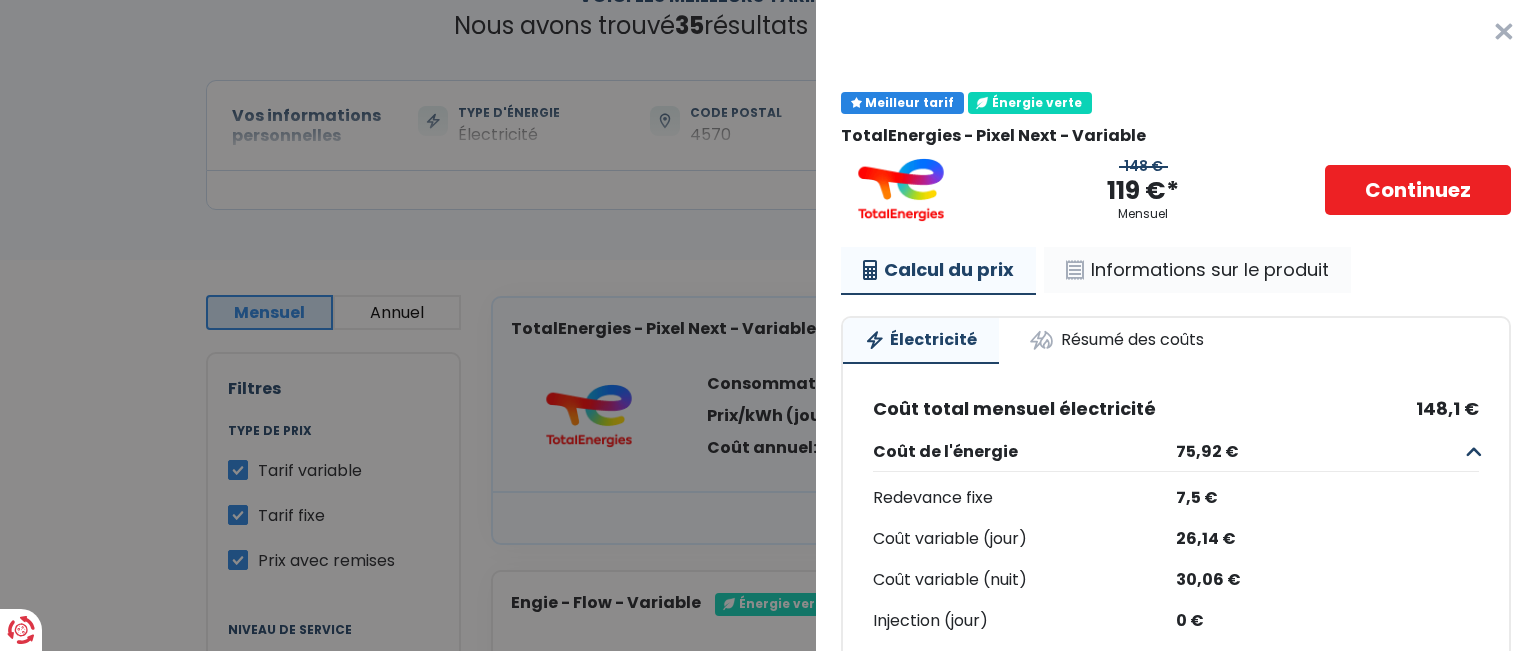 click on "Informations sur le produit" at bounding box center (1197, 270) 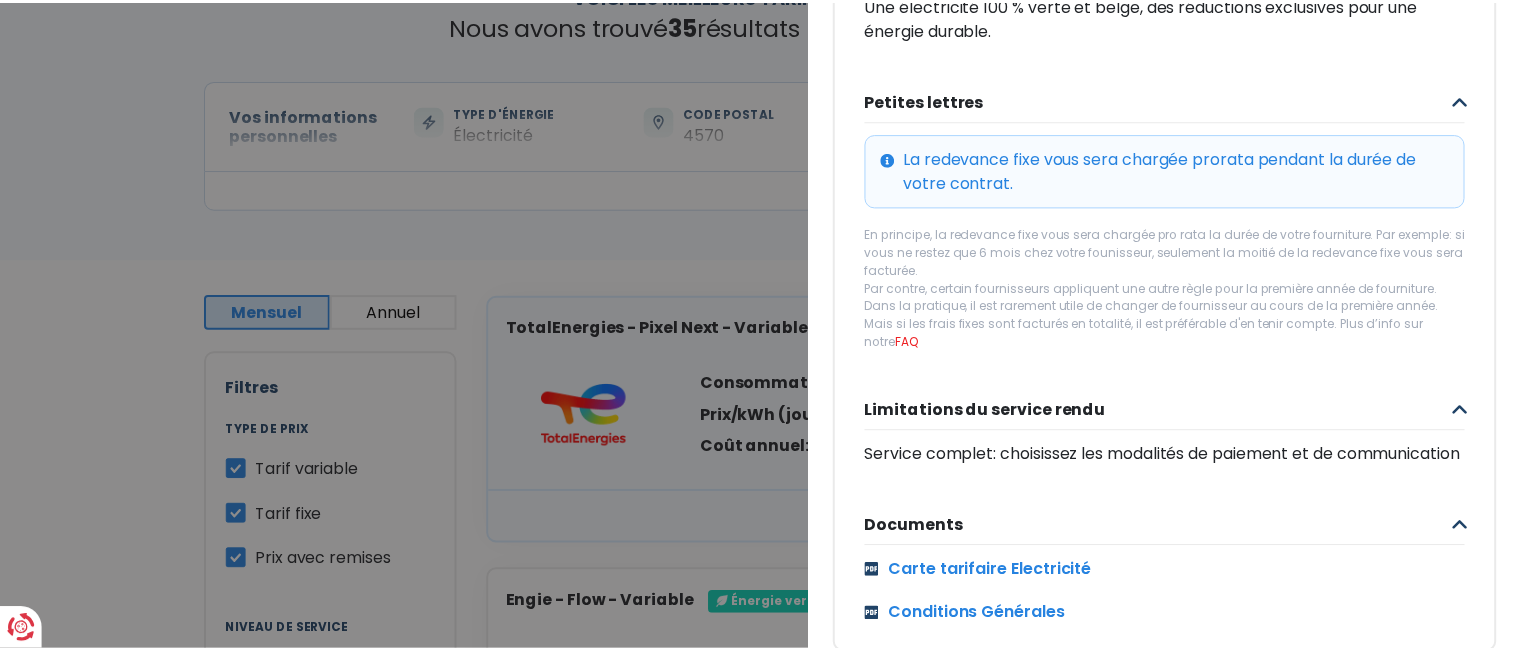 scroll, scrollTop: 858, scrollLeft: 0, axis: vertical 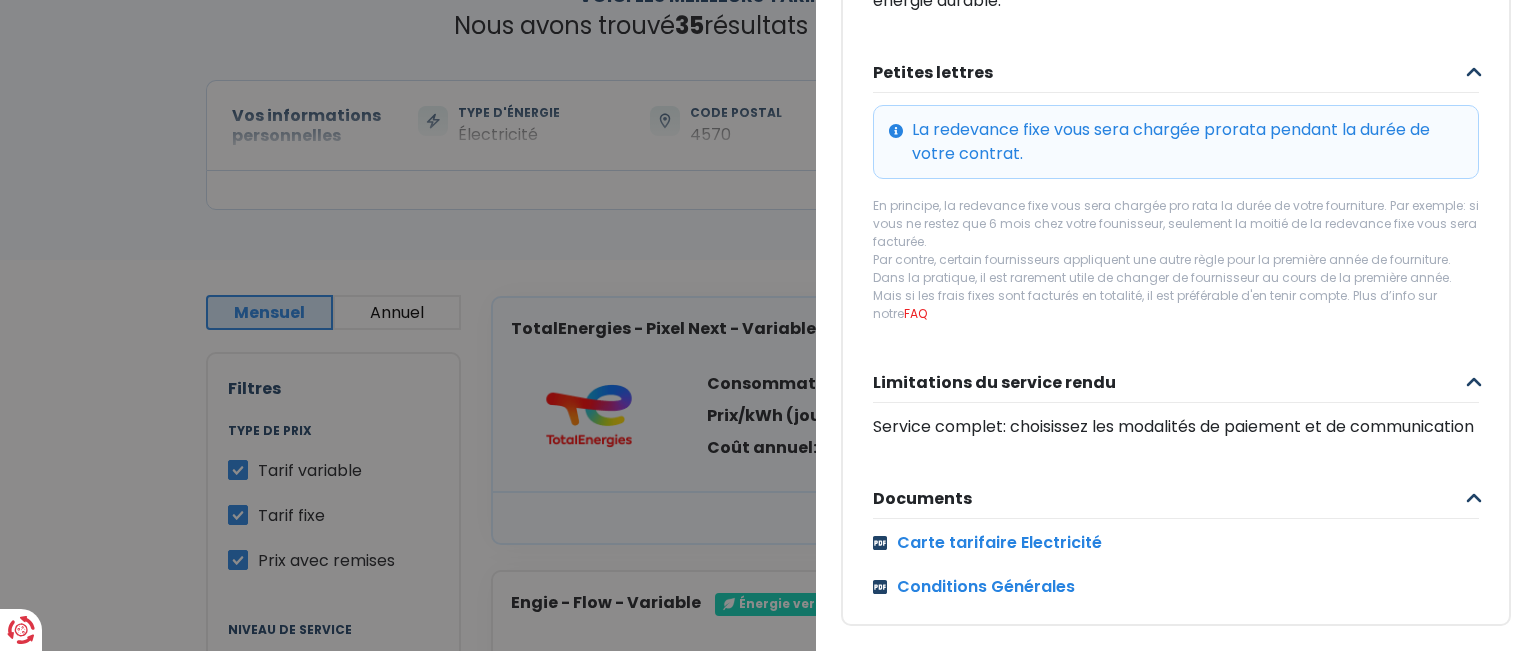 click on "Carte tarifaire Electricité
Conditions Générales" at bounding box center [1176, 565] 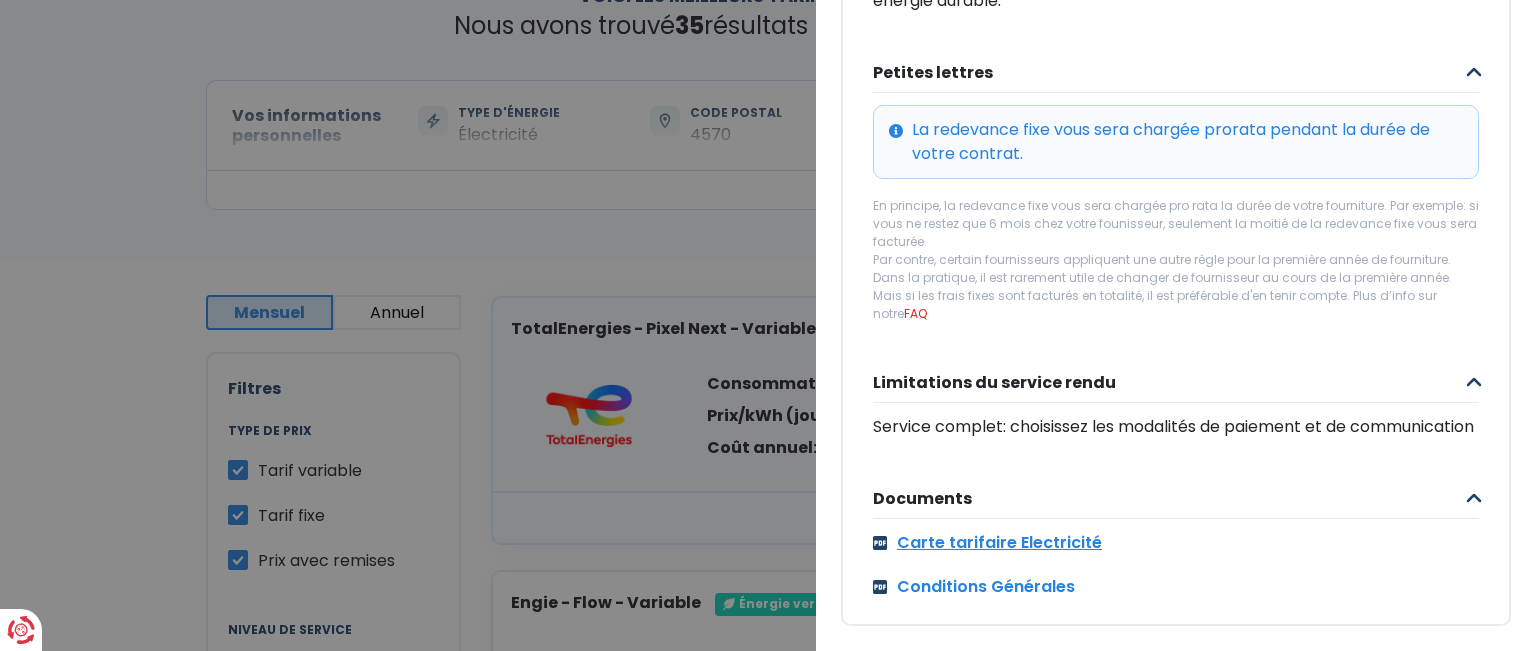 click on "Carte tarifaire Electricité" at bounding box center [1176, 543] 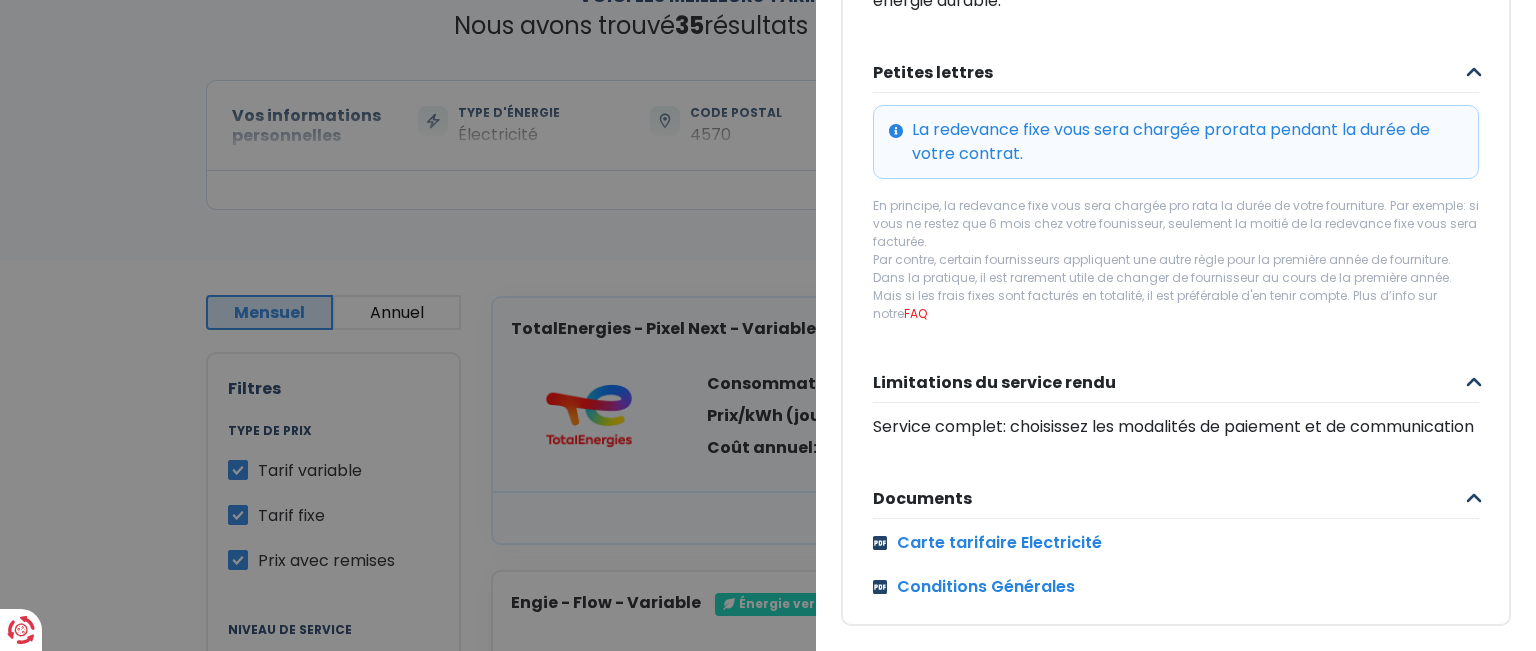 click on "Plus de détails - TotalEnergies ×
Meilleur tarif
Énergie verte
TotalEnergies - Pixel Next - Variable
148 €
119 €*
Mensuel
Continuez
Calcul du prix Informations sur le produit
Durée du contrat
1 an(s)
Après la durée initiale de votre contrat, celui-ci sera prolongé automatiquement pour la même période. Néanmoins, vous avez toujours le droit de changer de fournisseur à chaque instant et sans risque de pénalisations.
Type de prix
Électricité   Tarif variable   % durabilité   100% vert
A qui ce tarif est-il destiné?
Ce tarif est exclusivement réservé aux clients résidentiels. Une
électricité 100 % verte et belge, des réductions exclusives pour une énergie
durable.
Petites lettres
La redevance fixe vous sera chargée prorata pendant la durée de votre contrat." at bounding box center [768, 325] 